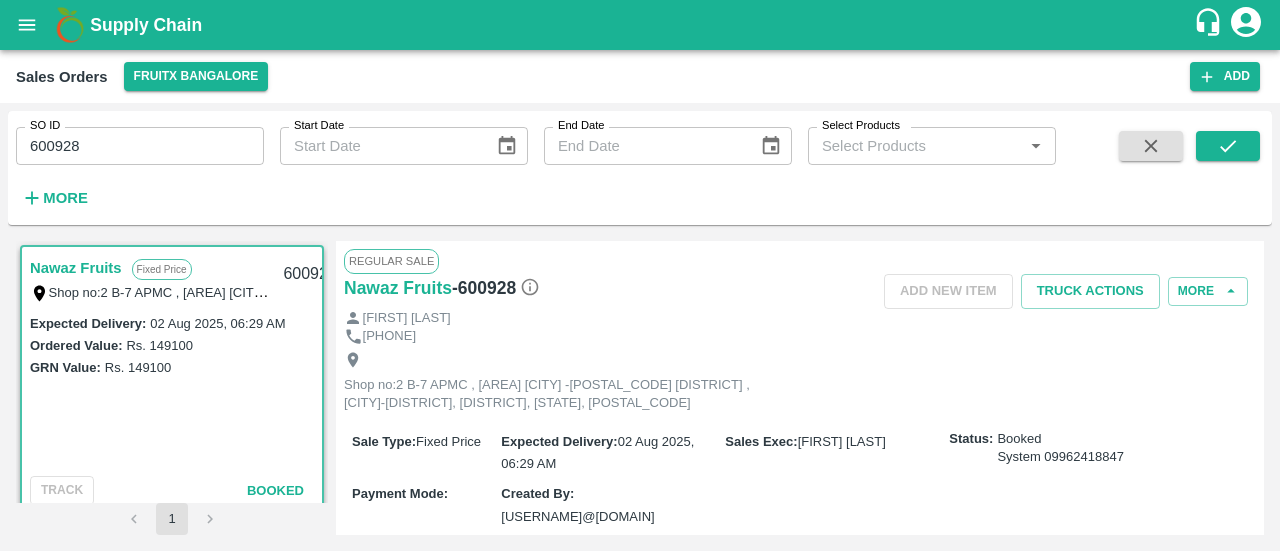 scroll, scrollTop: 0, scrollLeft: 0, axis: both 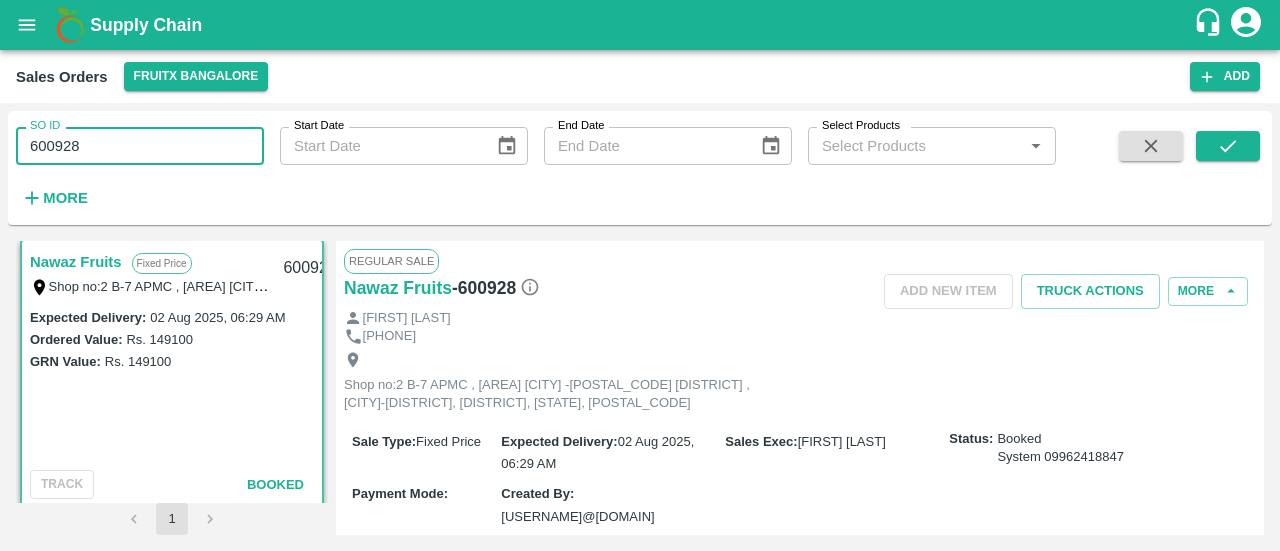 click on "600928" at bounding box center (140, 146) 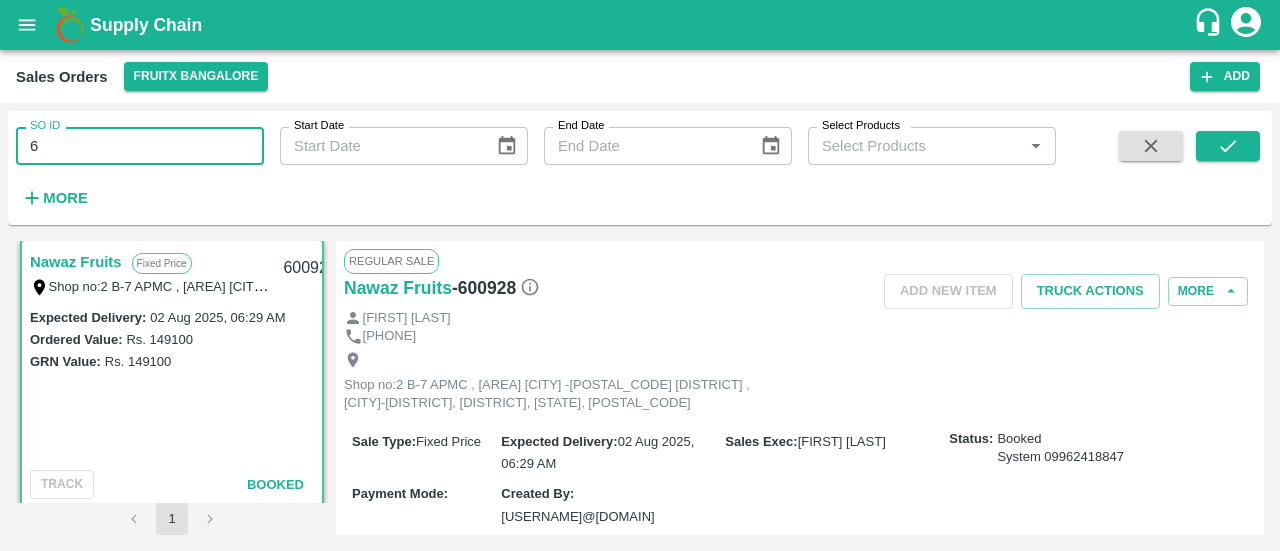 type on "6" 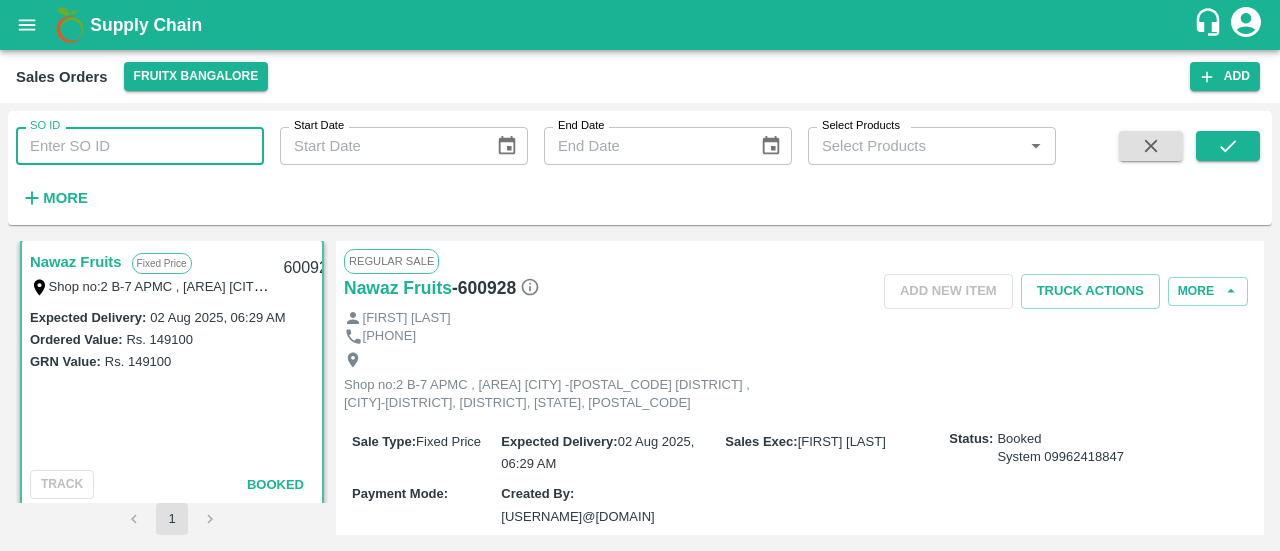 paste 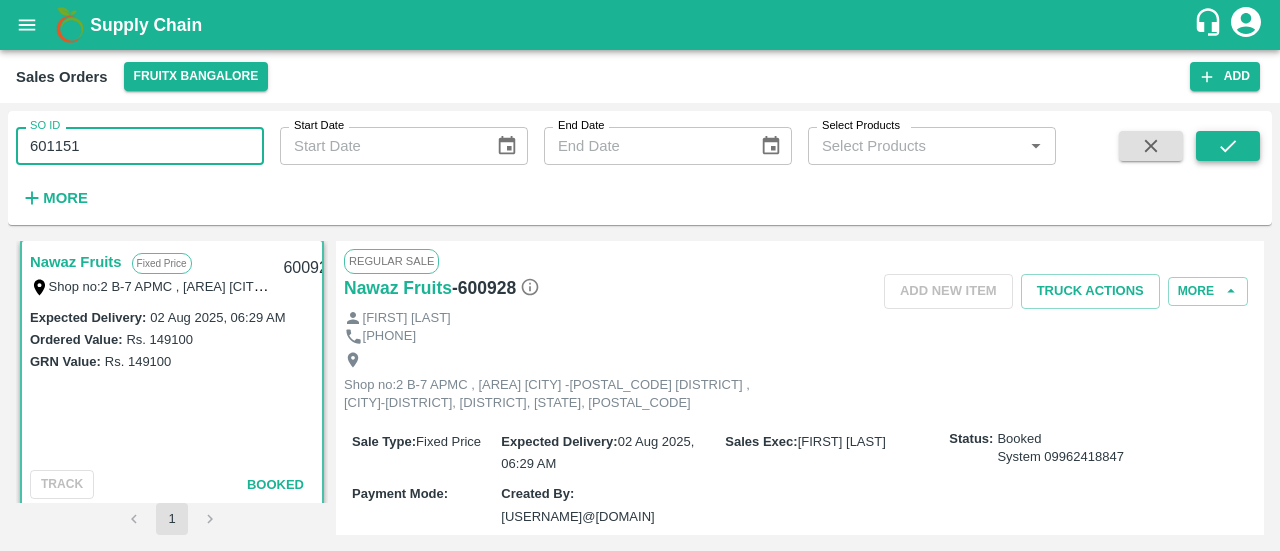 type on "601151" 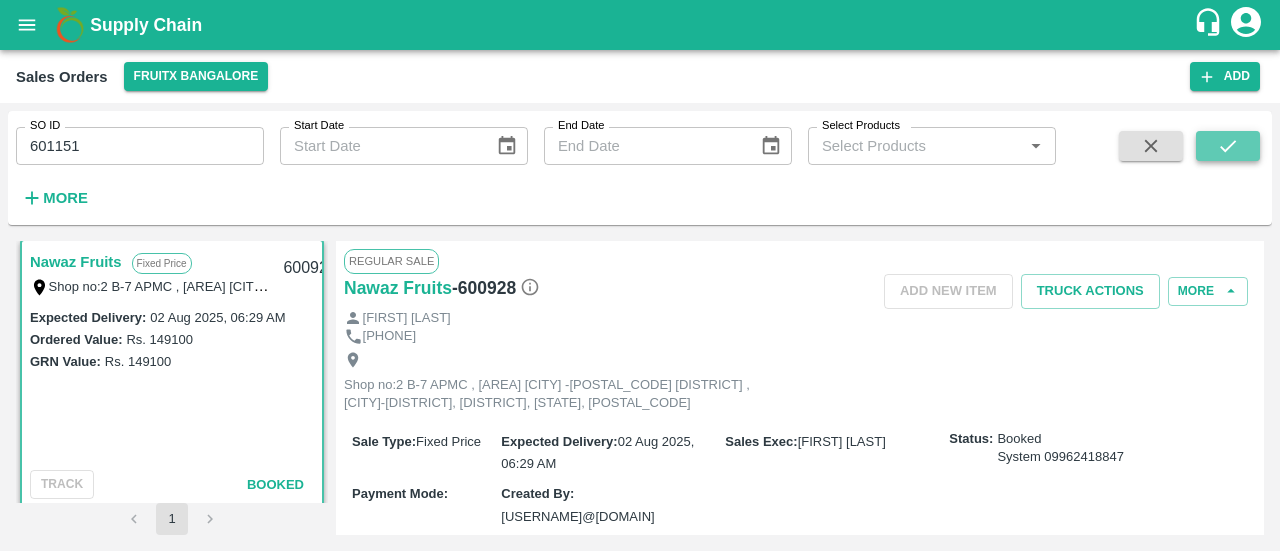 click at bounding box center [1228, 146] 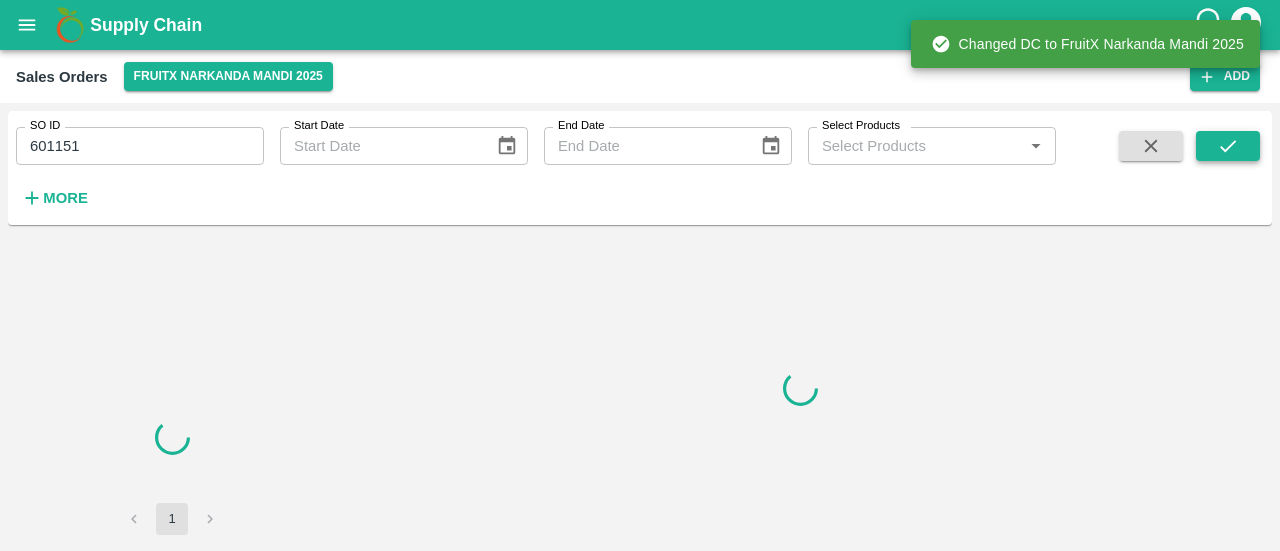 scroll, scrollTop: 0, scrollLeft: 0, axis: both 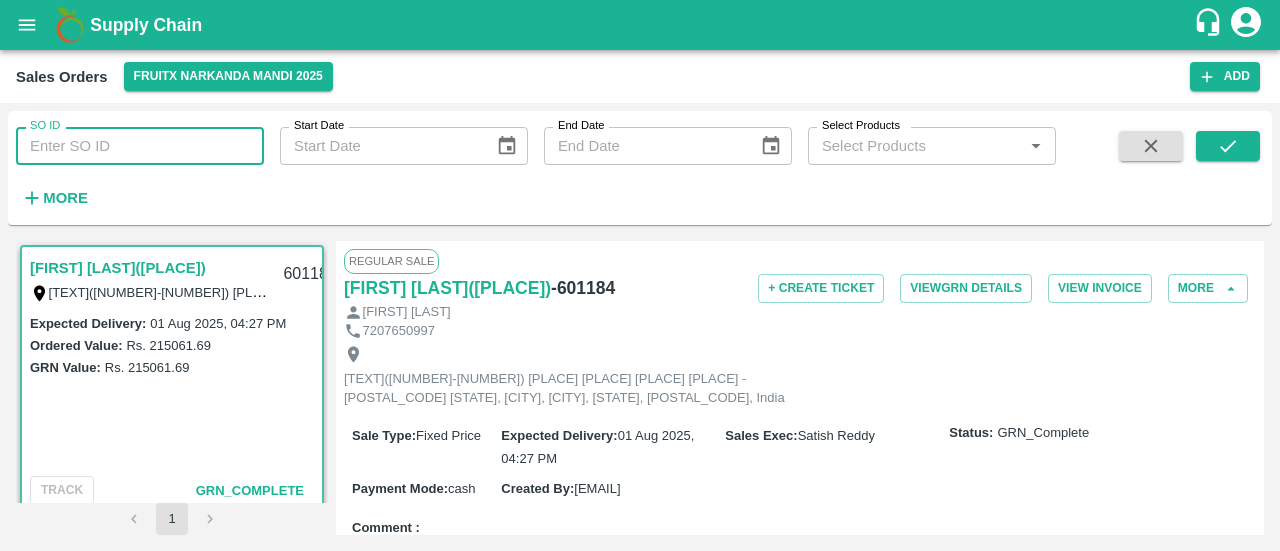 click on "SO ID" at bounding box center [140, 146] 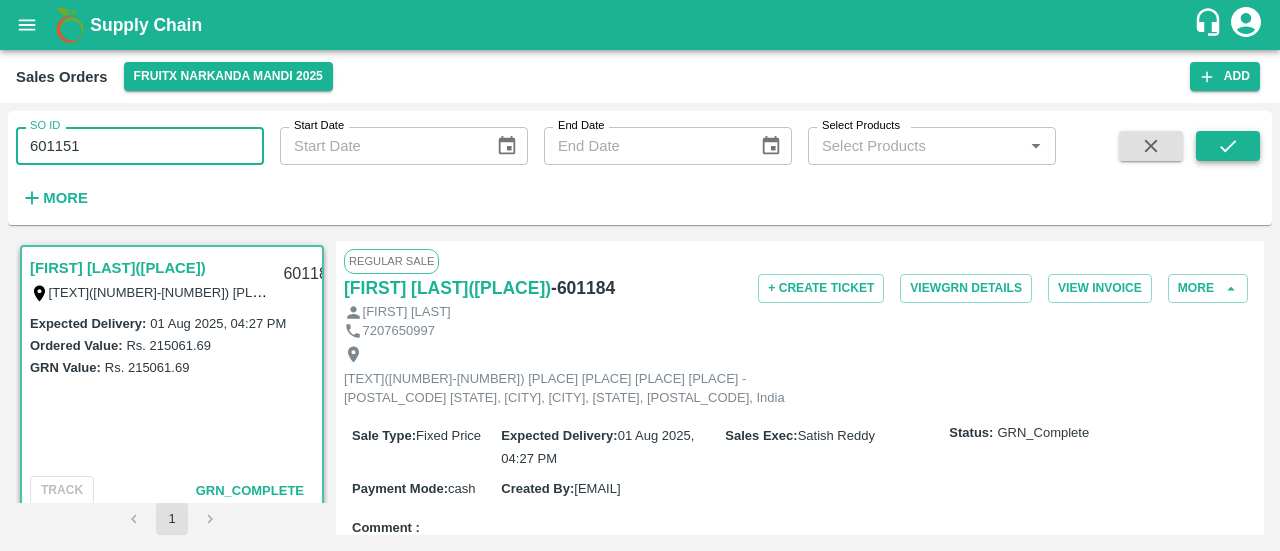 type on "601151" 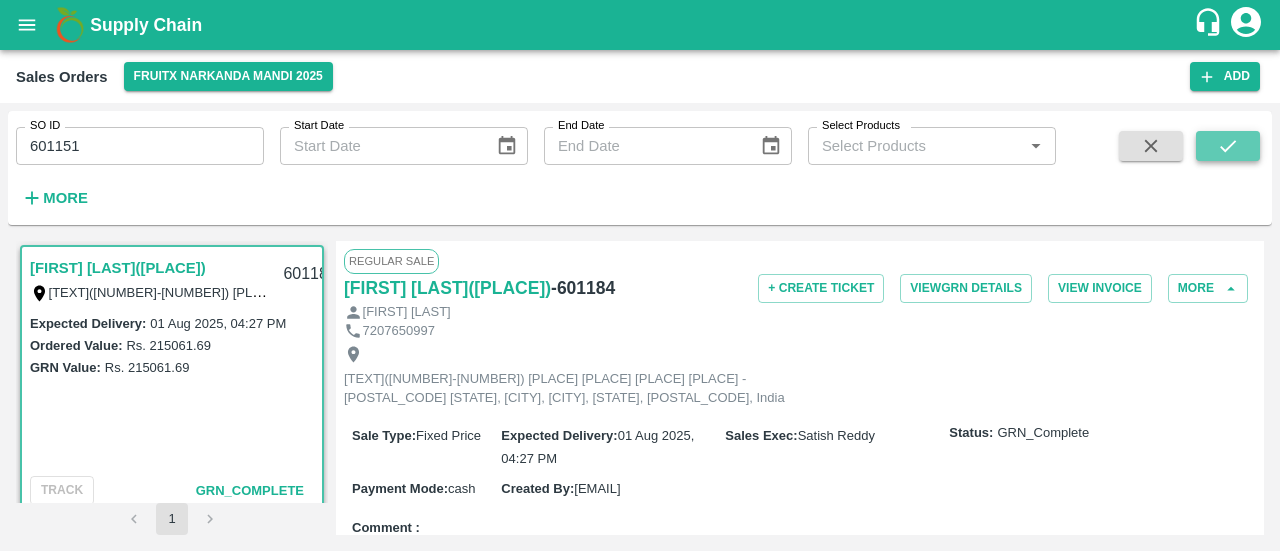 click 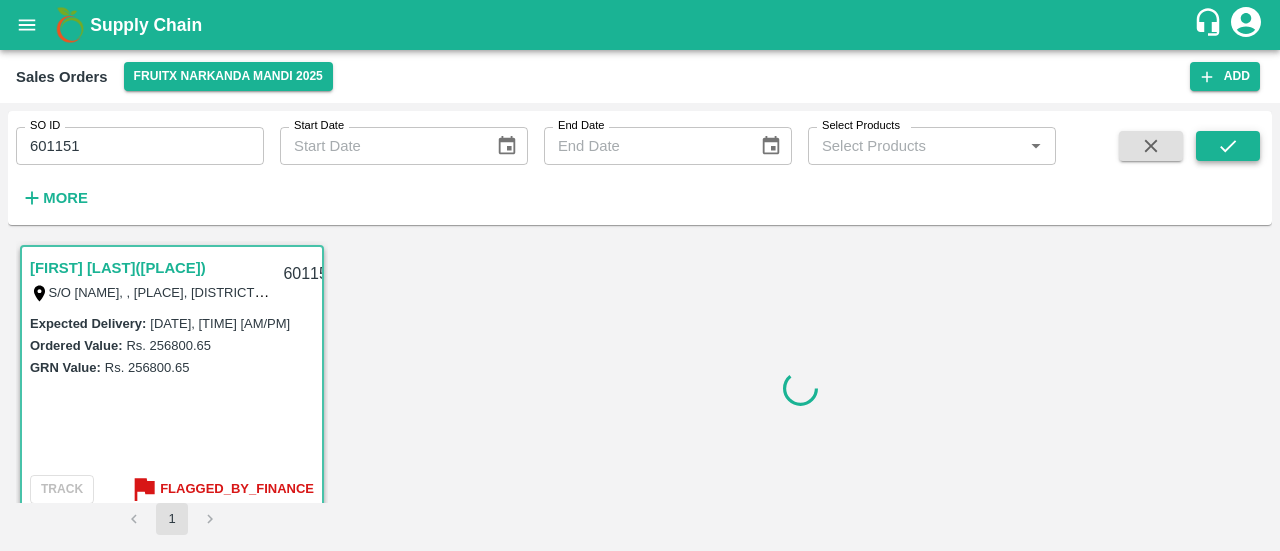 scroll, scrollTop: 6, scrollLeft: 0, axis: vertical 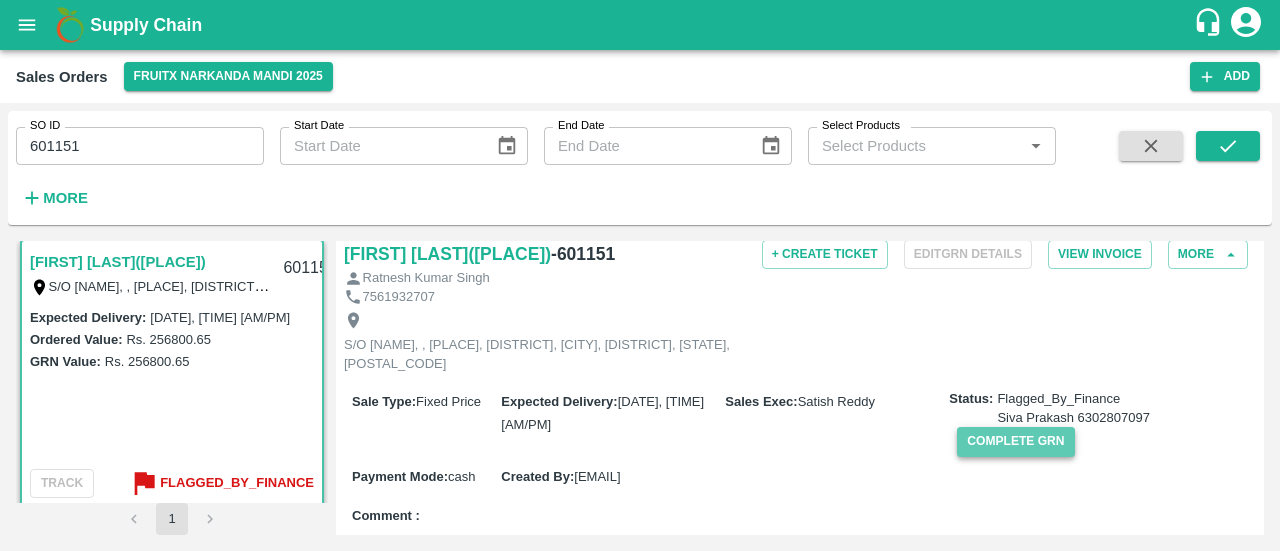 click on "Complete GRN" at bounding box center [1015, 441] 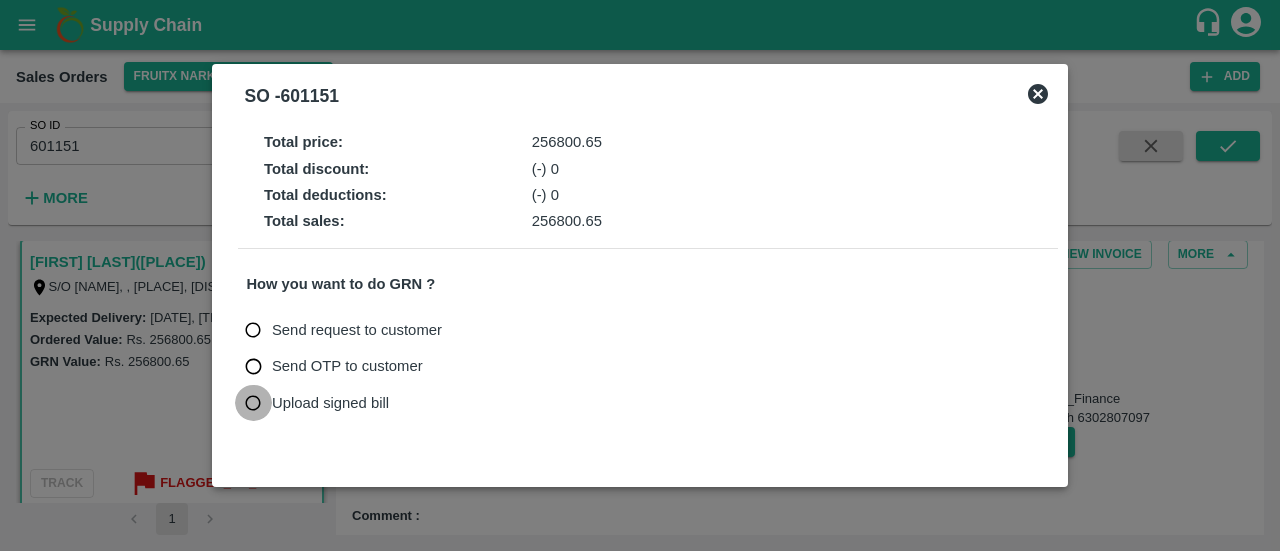 click on "Upload signed bill" at bounding box center (253, 403) 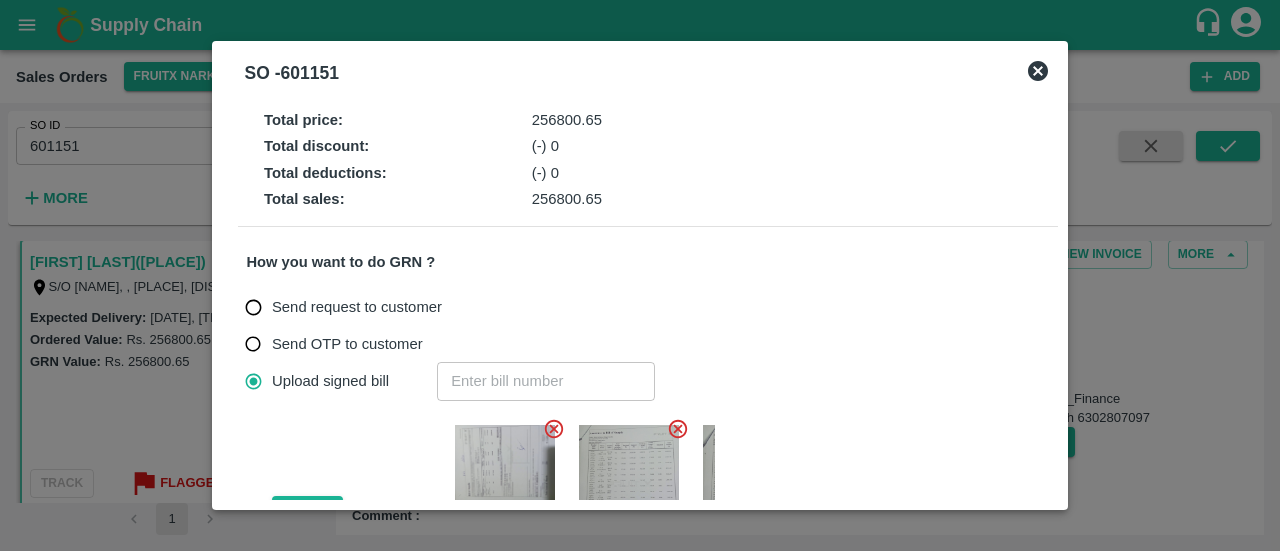click 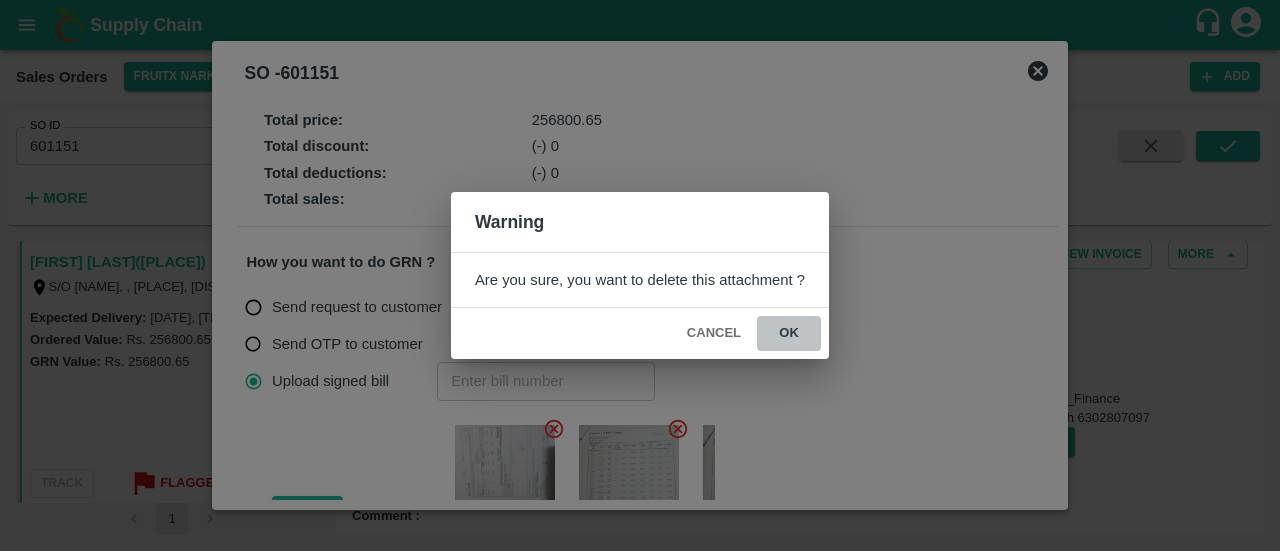 click on "ok" at bounding box center (789, 333) 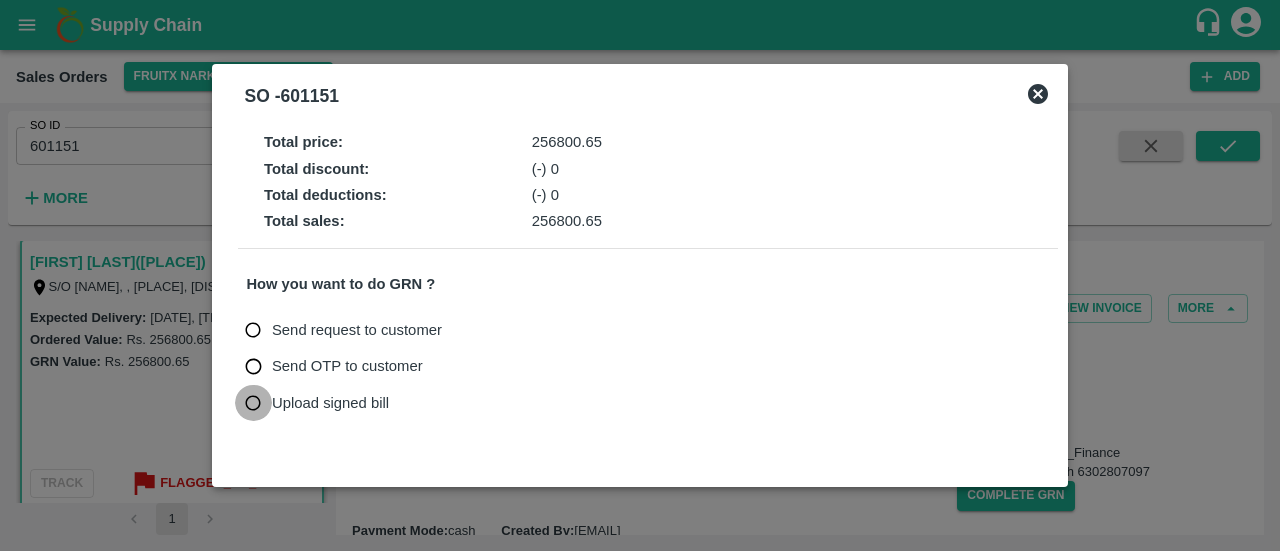 click on "Upload signed bill" at bounding box center (253, 403) 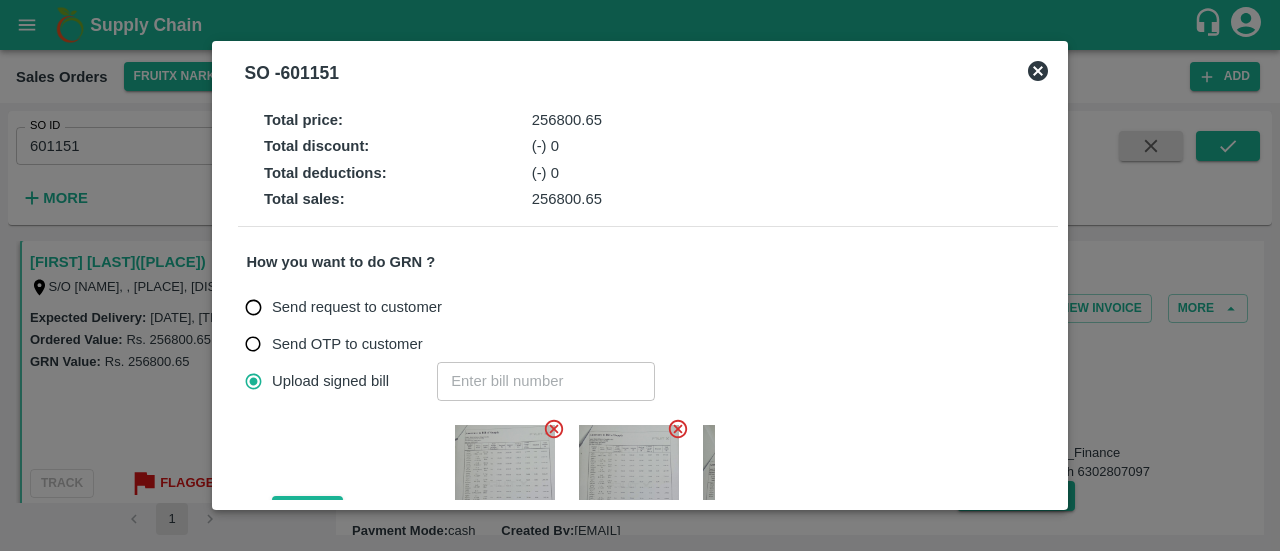click 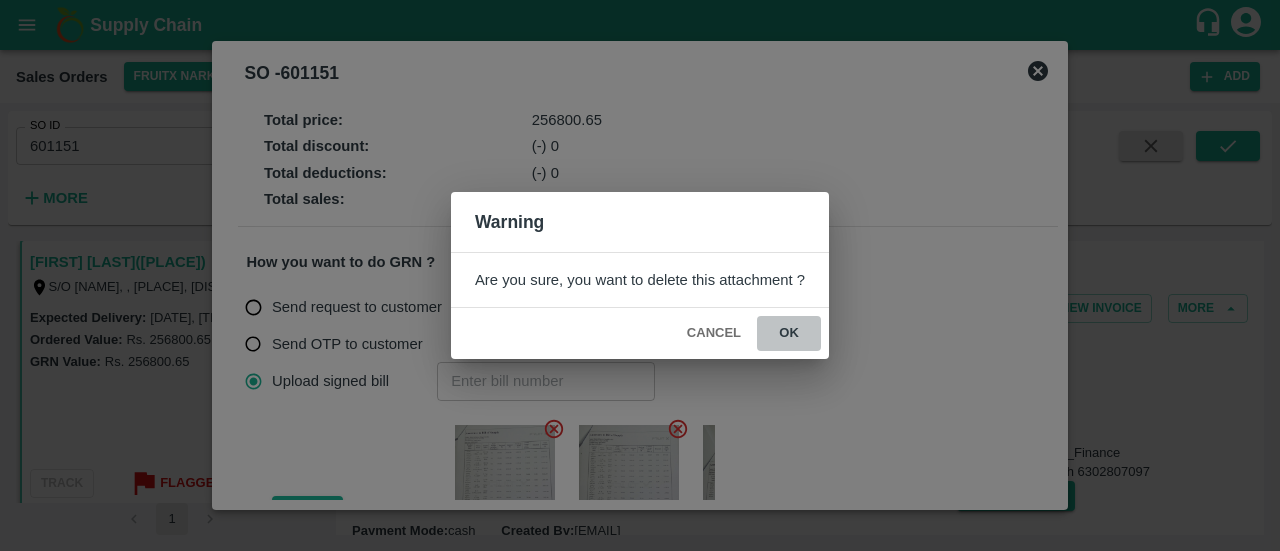 click on "ok" at bounding box center [789, 333] 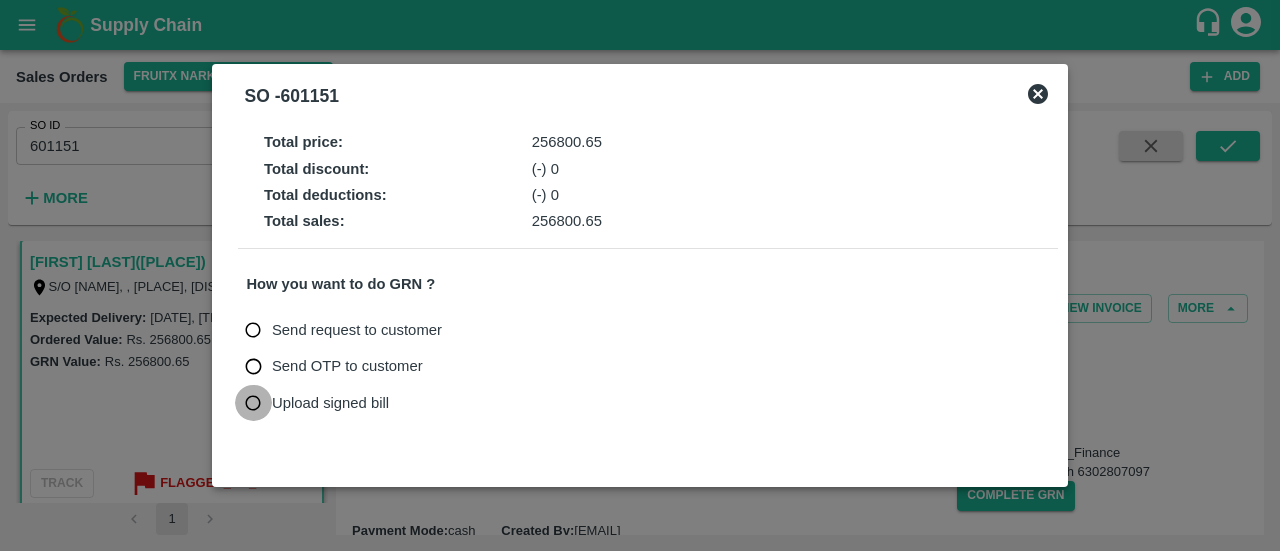 click on "Upload signed bill" at bounding box center (253, 403) 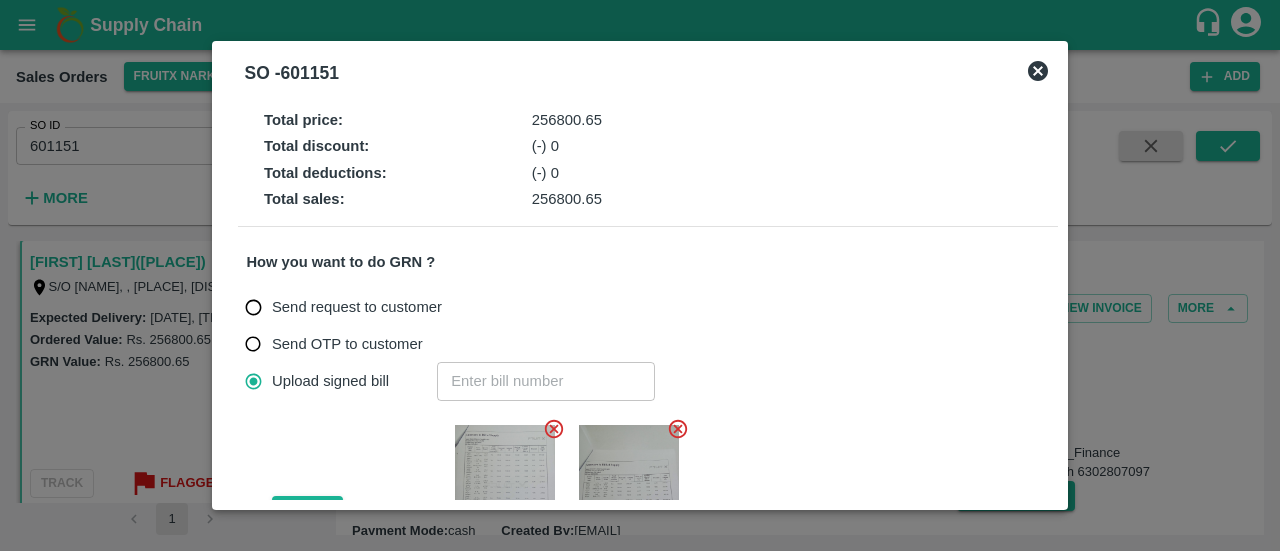 click 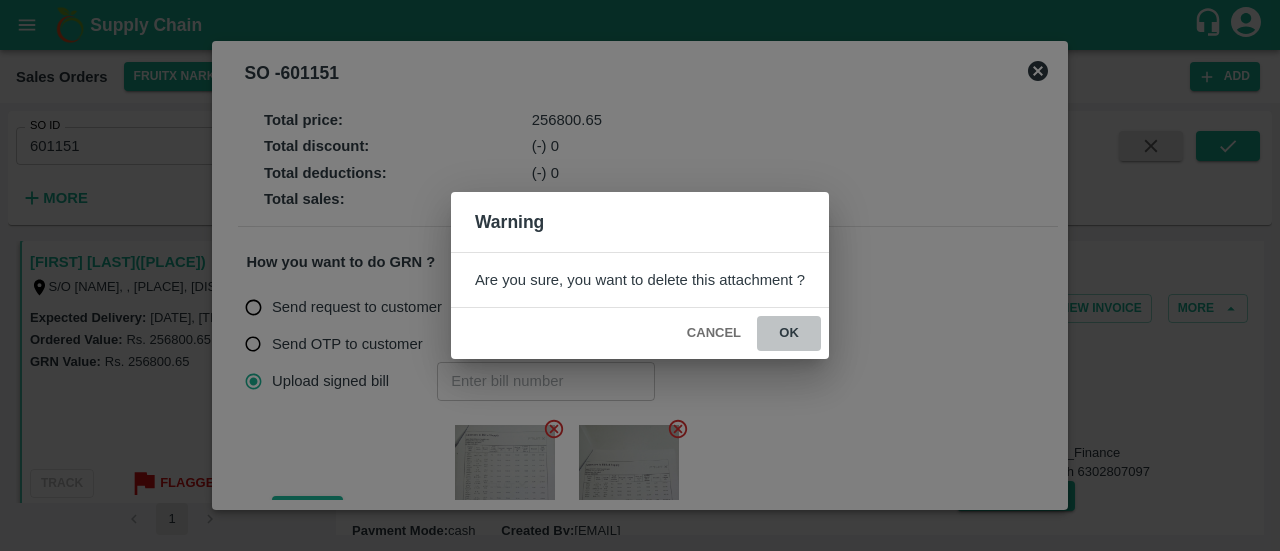 click on "ok" at bounding box center (789, 333) 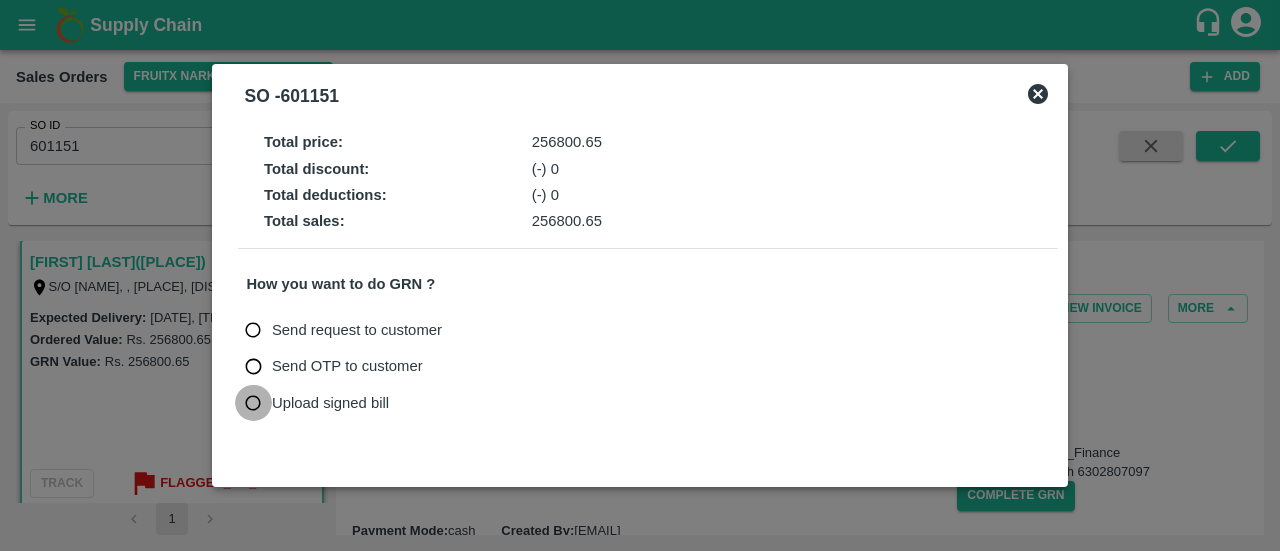 click on "Upload signed bill" at bounding box center [253, 403] 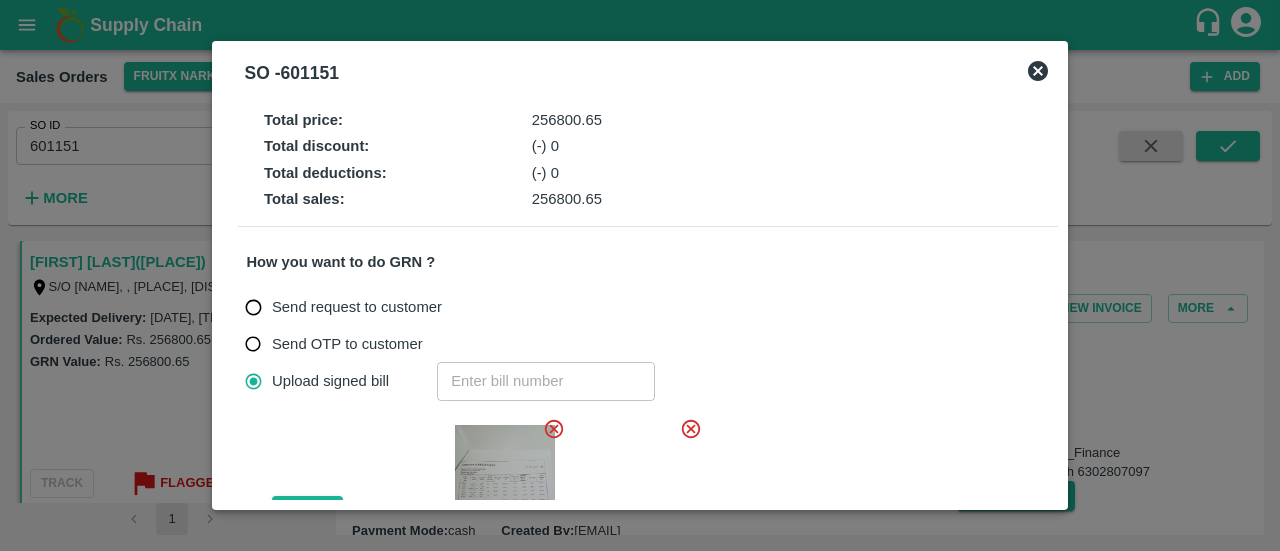 click 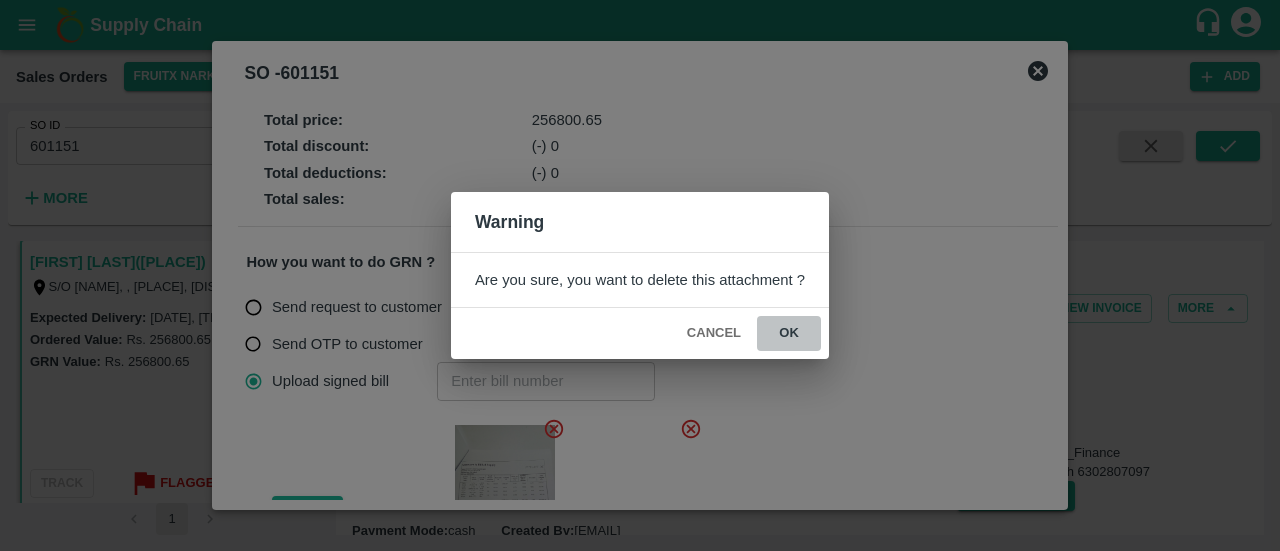 click on "ok" at bounding box center [789, 333] 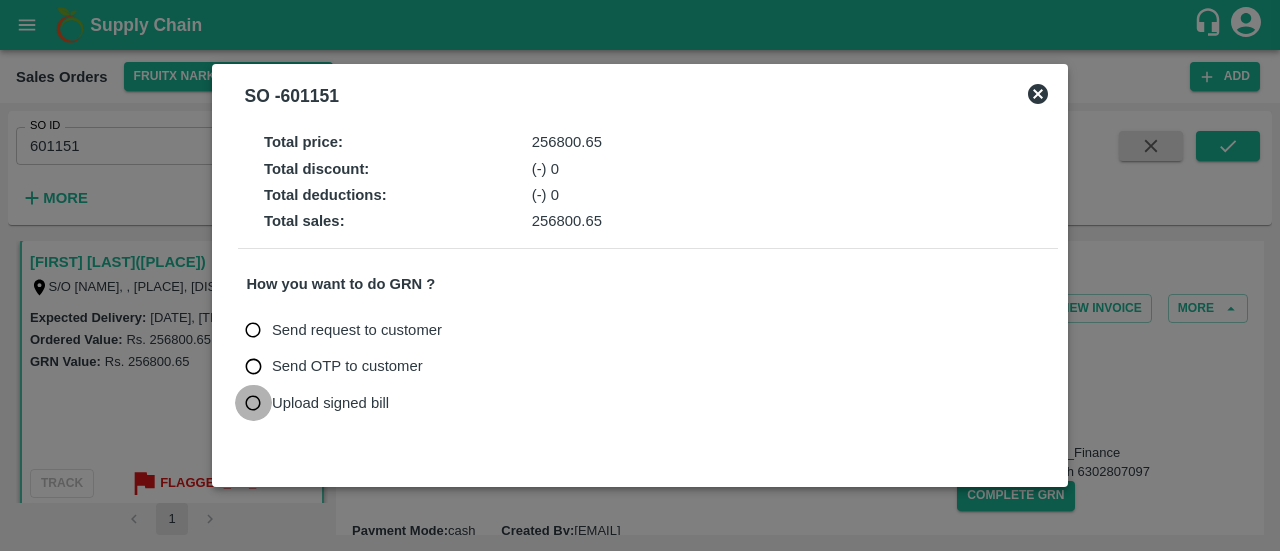 click on "Upload signed bill" at bounding box center (253, 403) 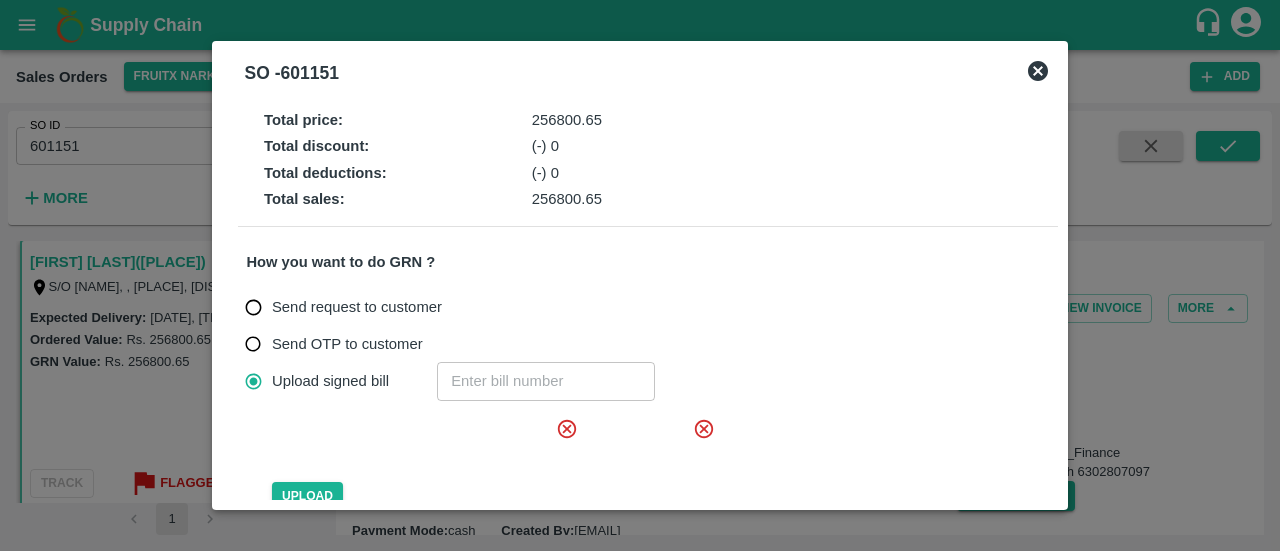 click 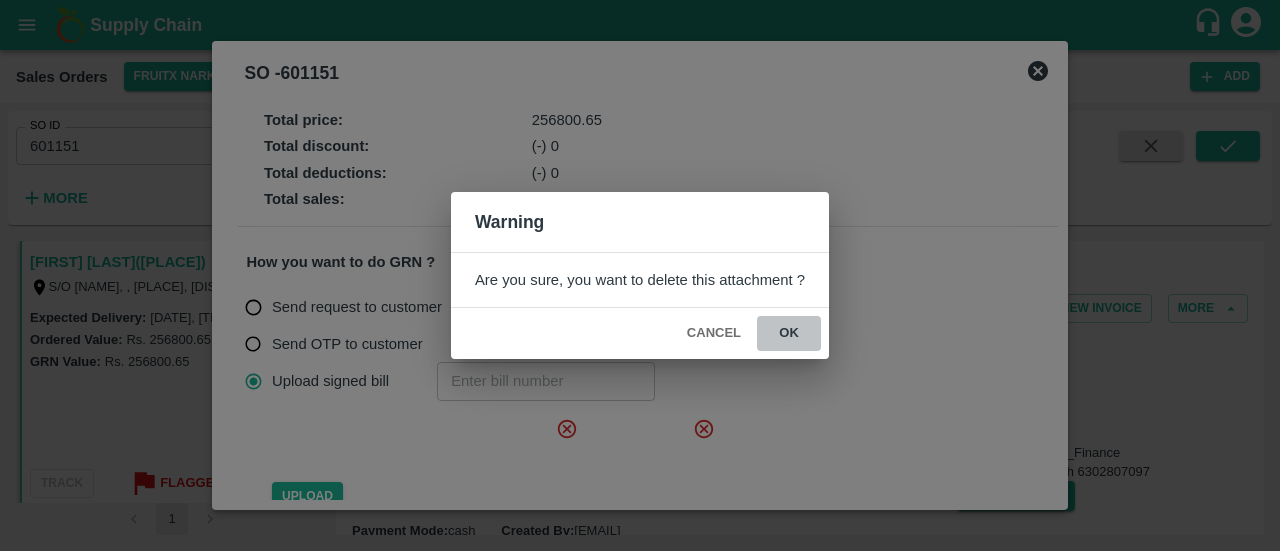 click on "ok" at bounding box center [789, 333] 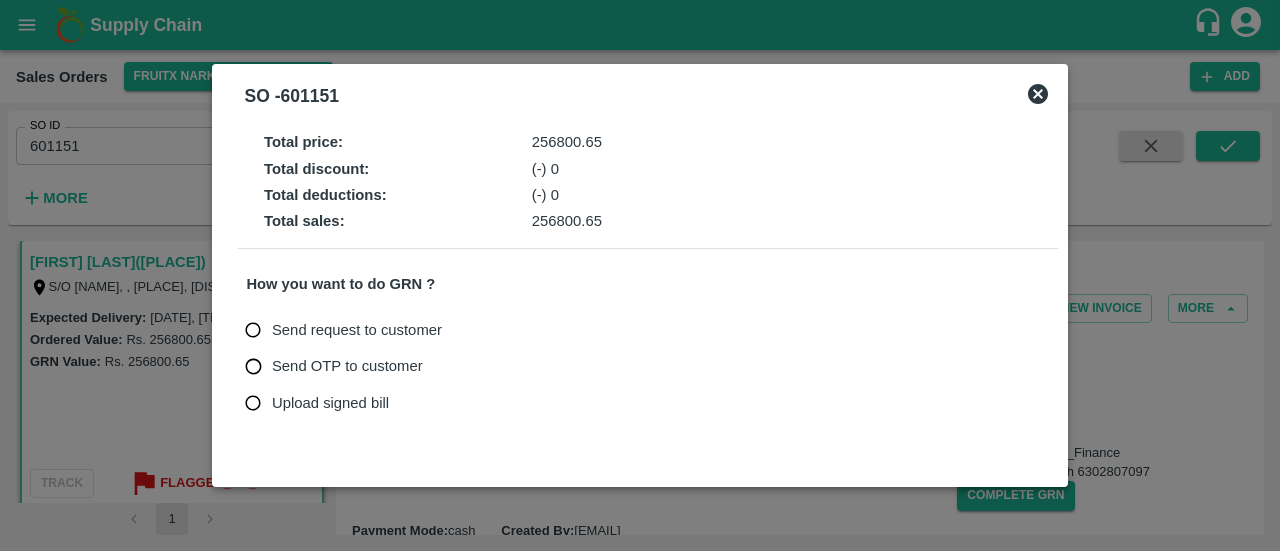 click on "Upload signed bill" at bounding box center [253, 403] 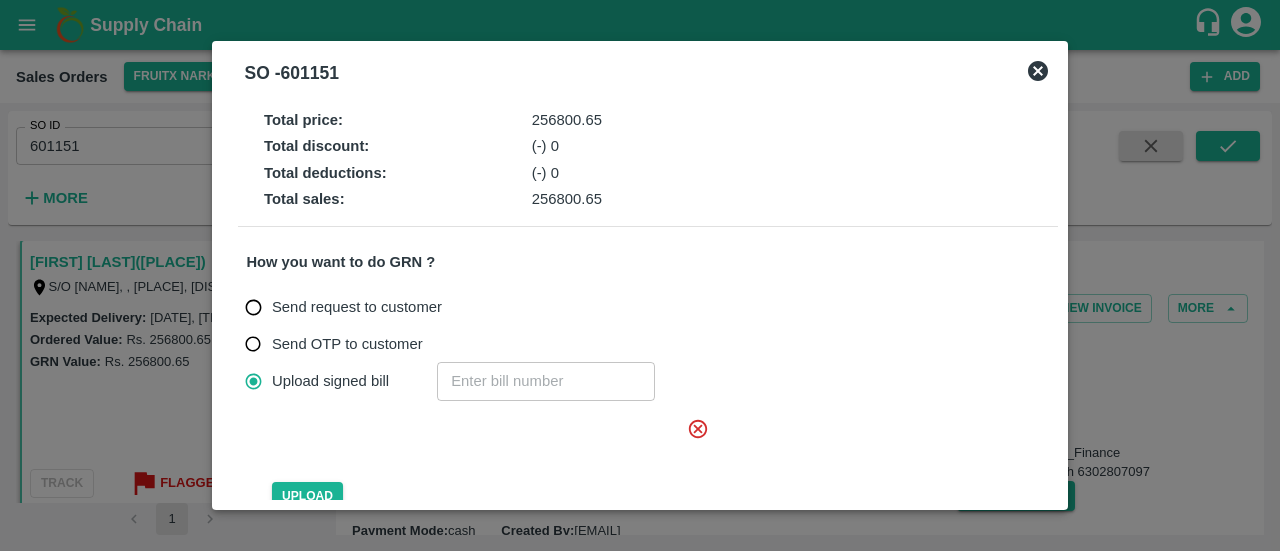 click 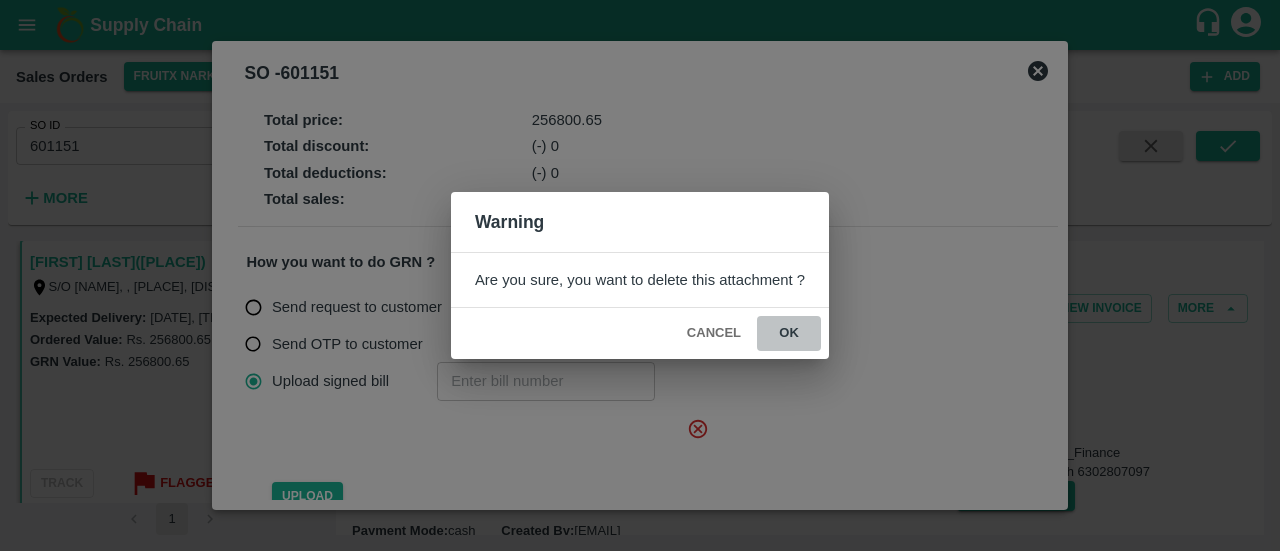 click on "ok" at bounding box center (789, 333) 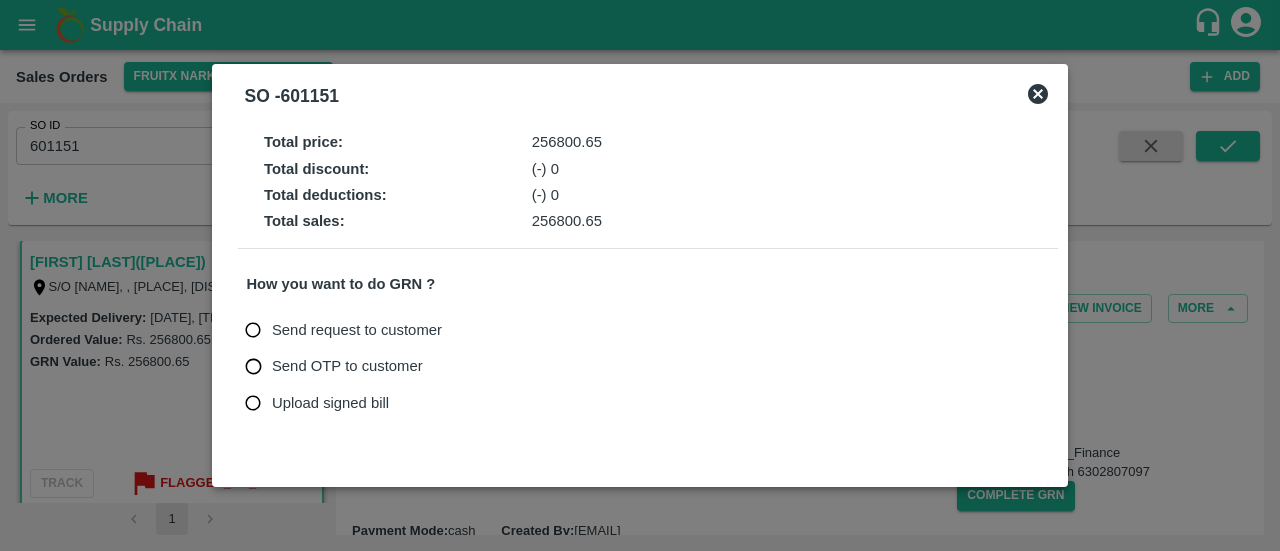 click on "Upload signed bill" at bounding box center [253, 403] 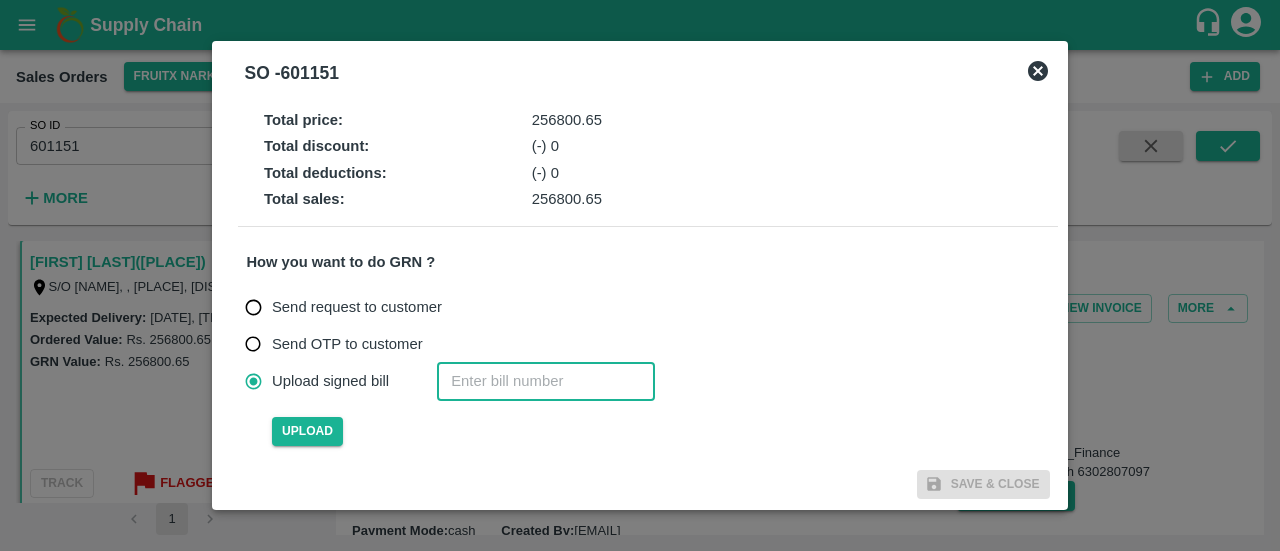 click at bounding box center [546, 381] 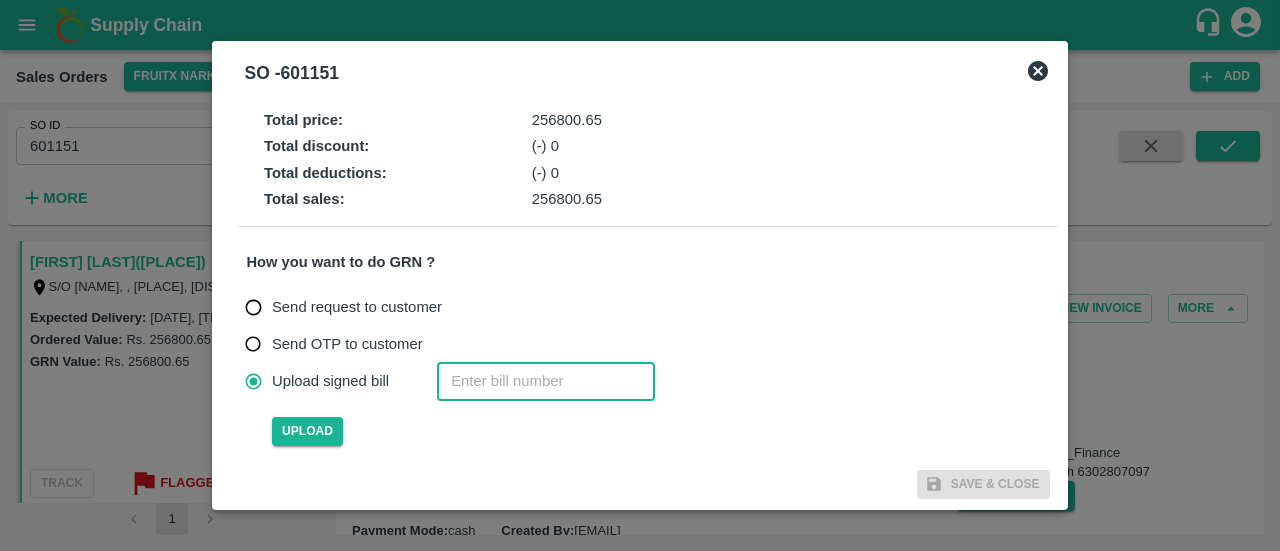 paste on "601151" 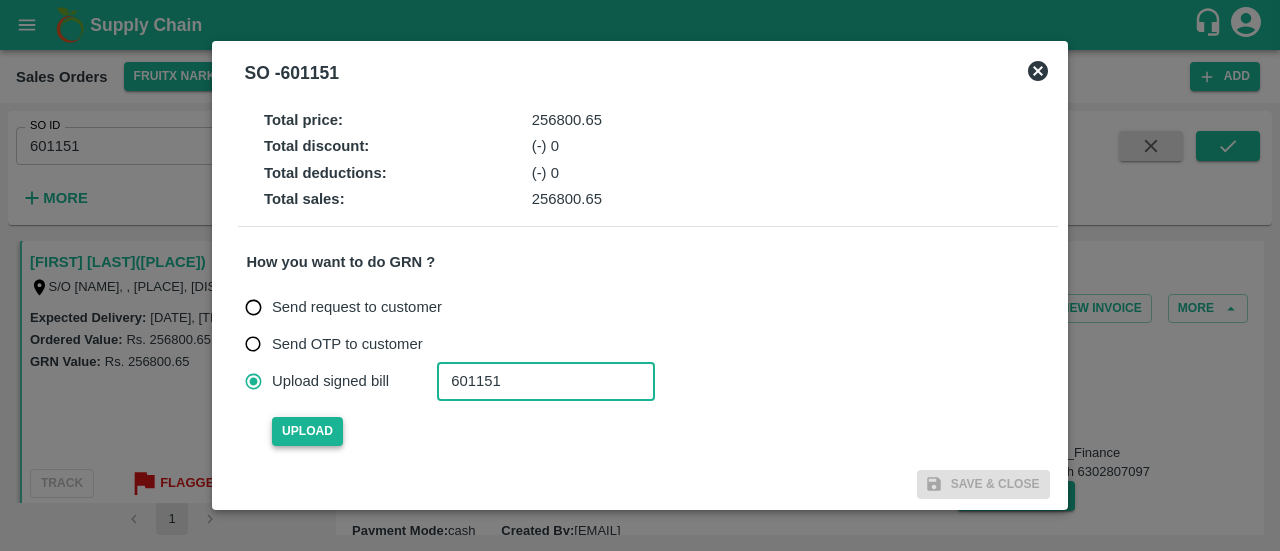 type on "601151" 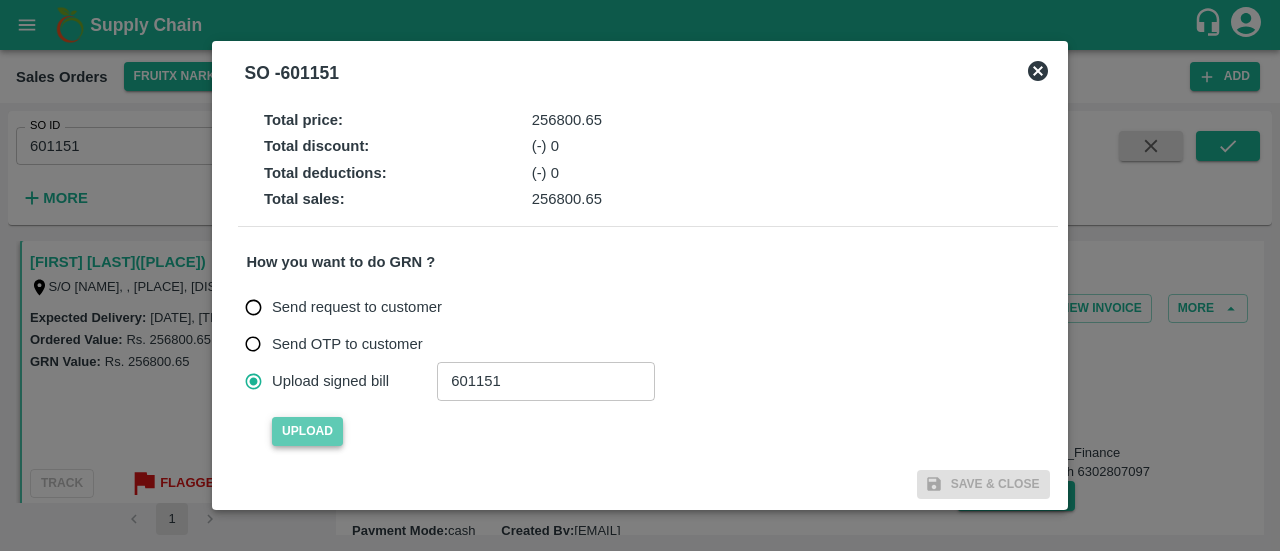 click on "Upload" at bounding box center [307, 431] 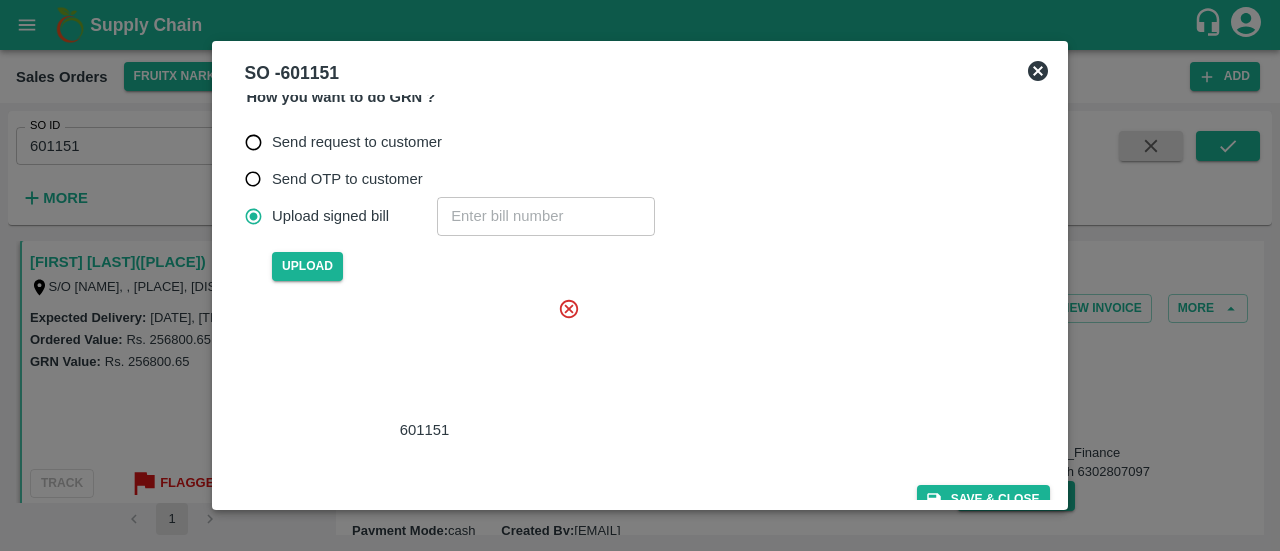 scroll, scrollTop: 166, scrollLeft: 0, axis: vertical 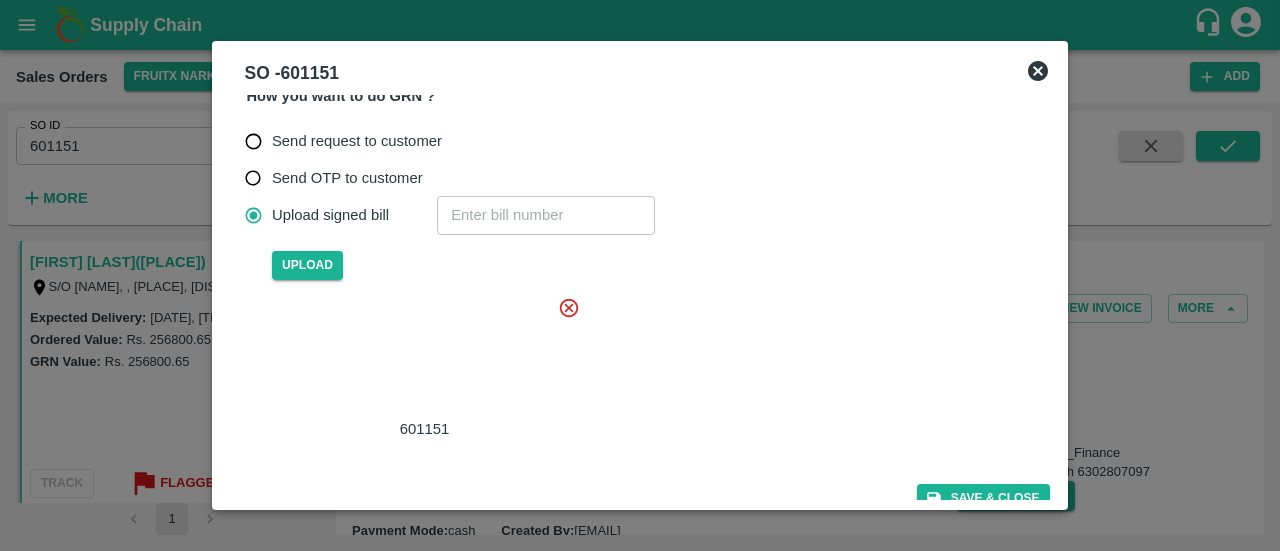 click 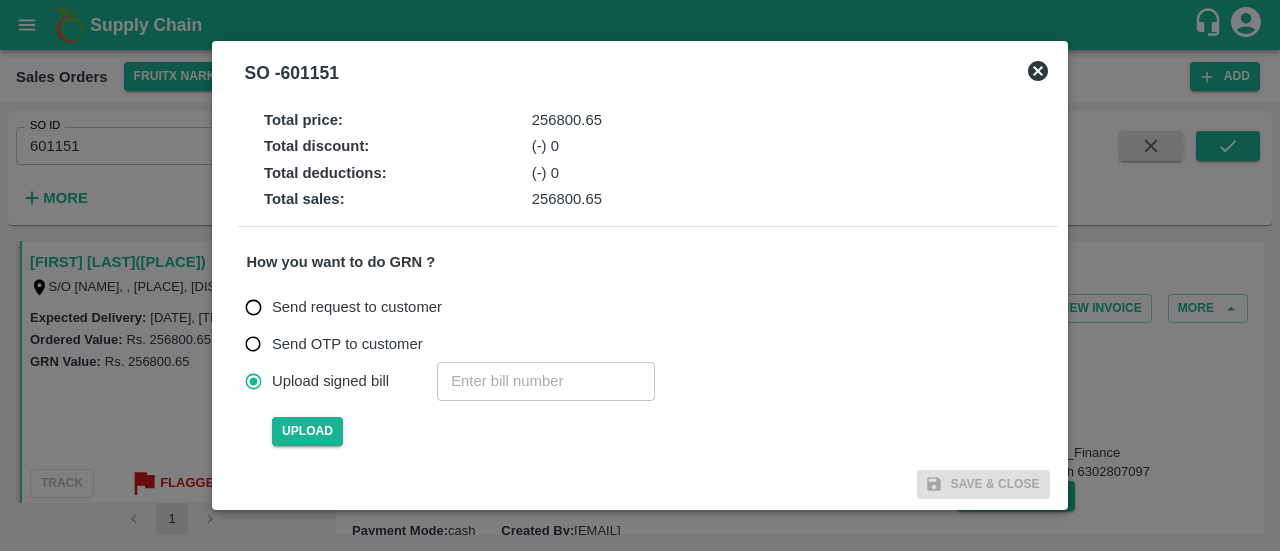 scroll, scrollTop: 0, scrollLeft: 0, axis: both 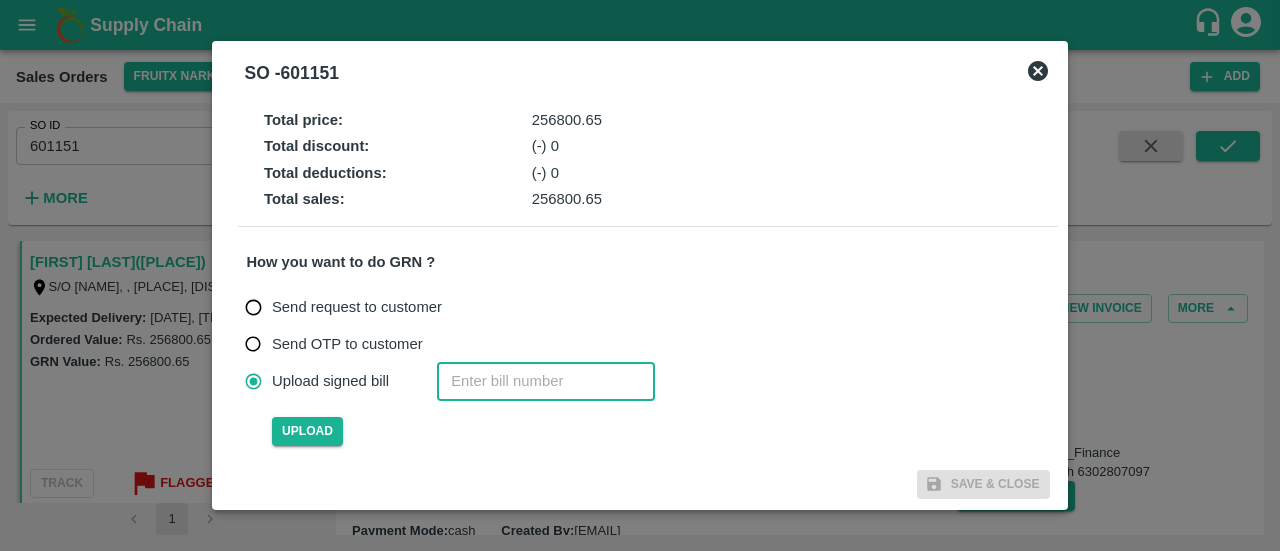 click at bounding box center [546, 381] 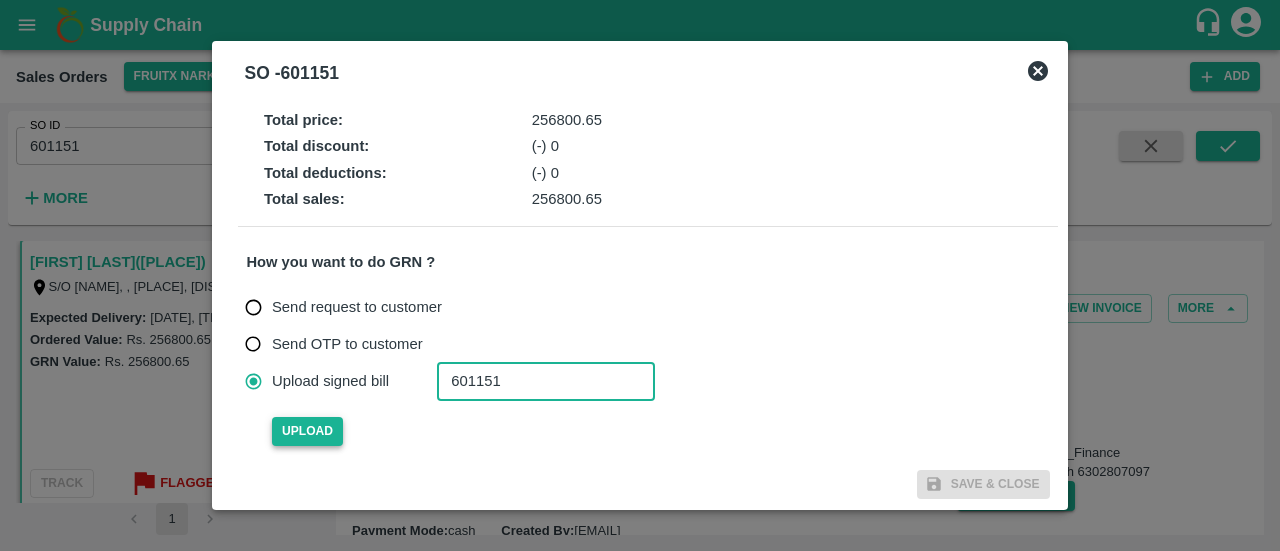 type on "601151" 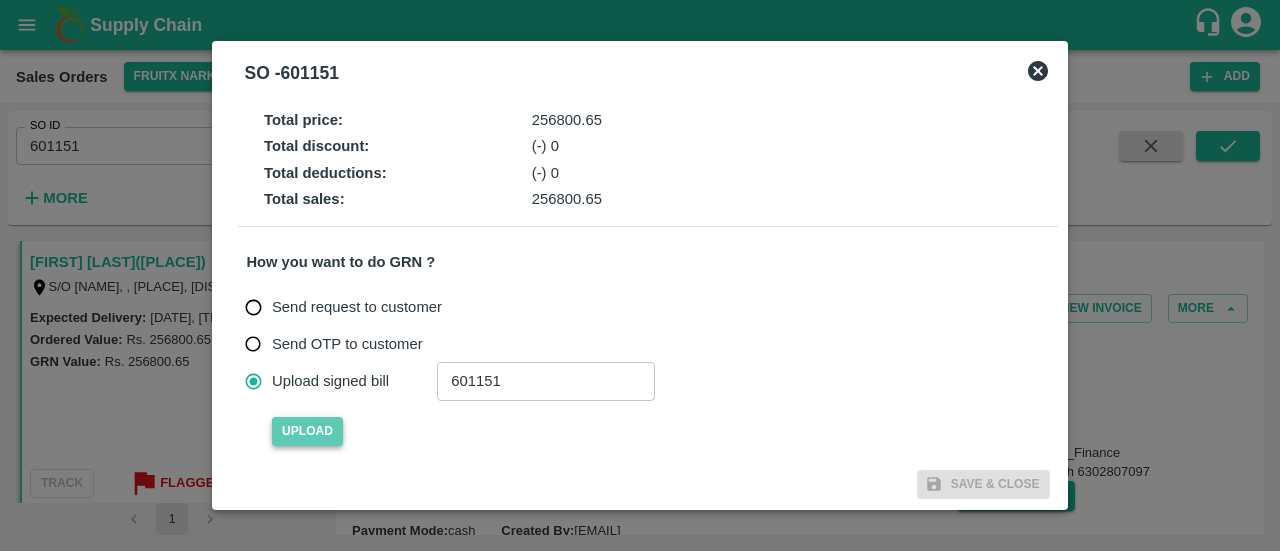 click on "Upload" at bounding box center [307, 431] 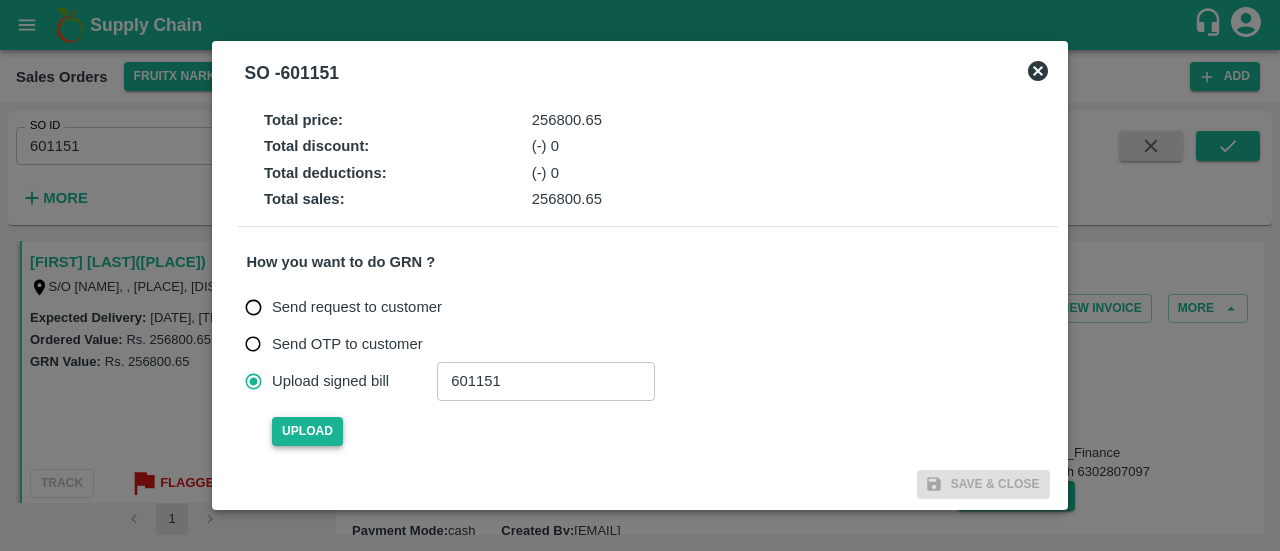 type 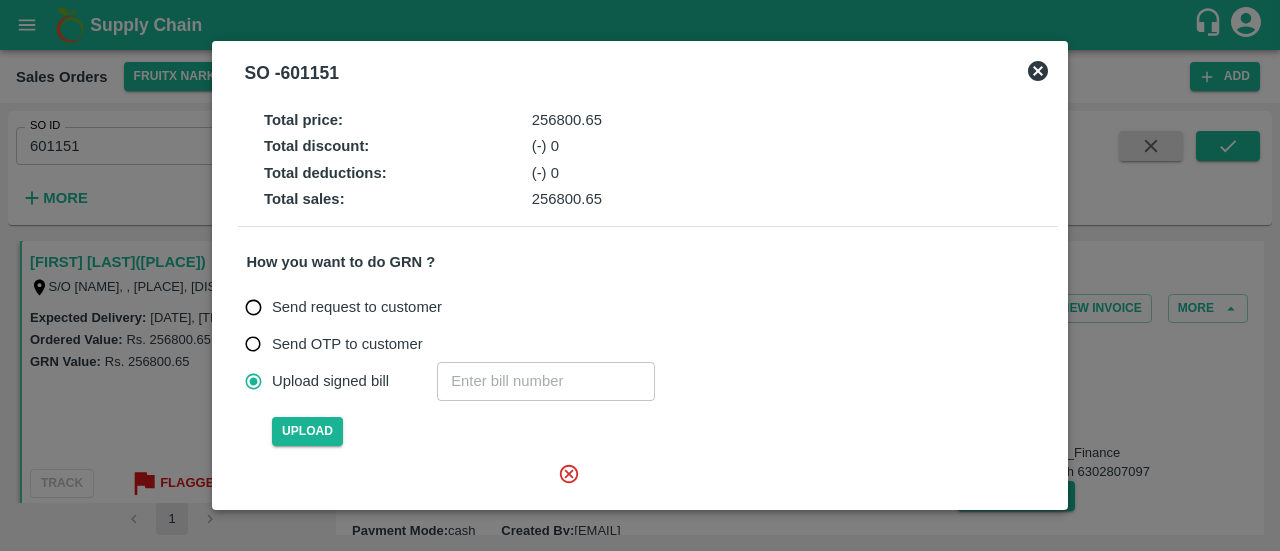 scroll, scrollTop: 179, scrollLeft: 0, axis: vertical 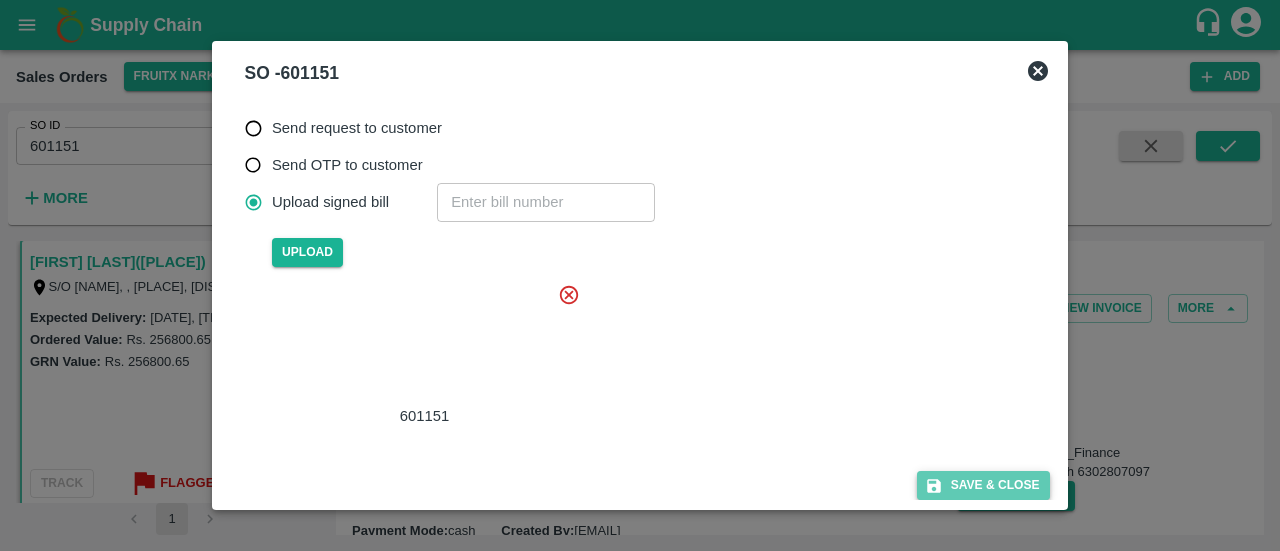 click on "Save & Close" at bounding box center [983, 485] 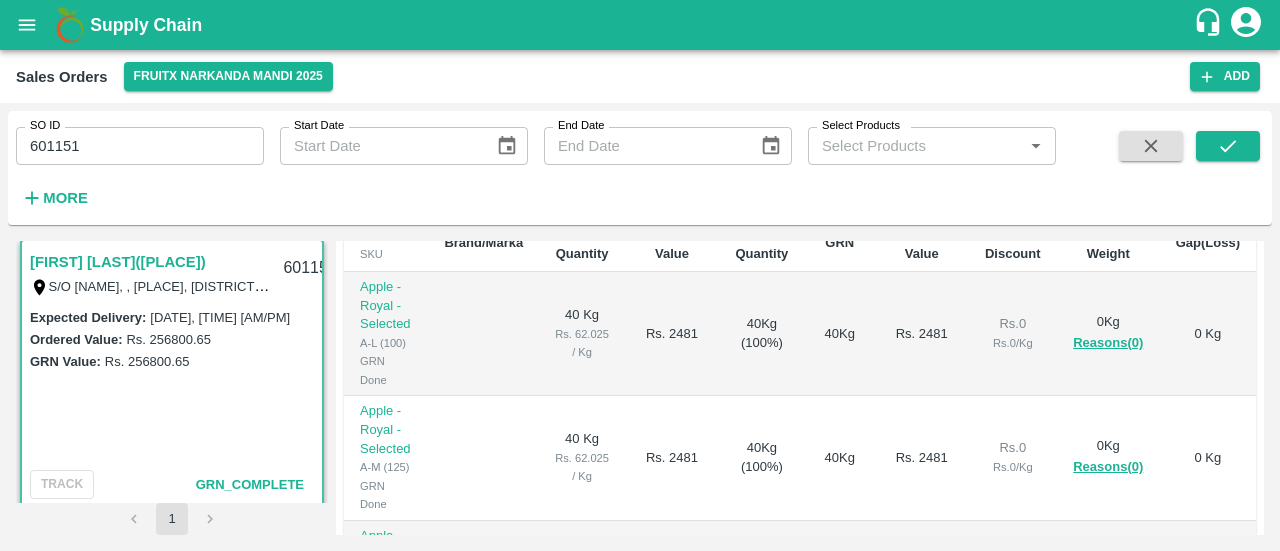 scroll, scrollTop: 0, scrollLeft: 0, axis: both 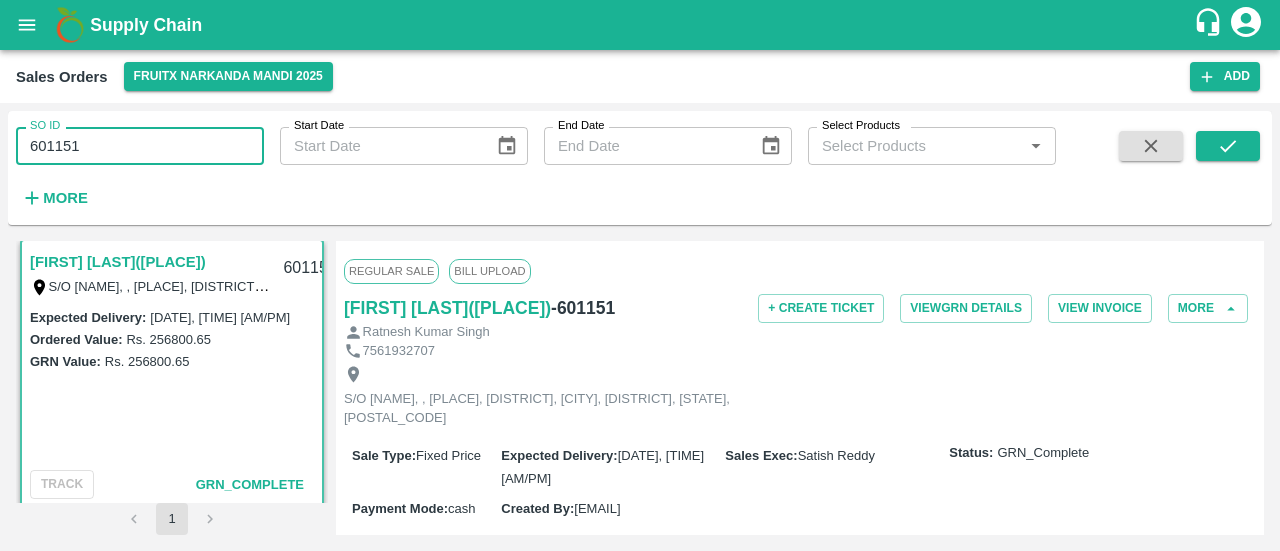 click on "601151" at bounding box center (140, 146) 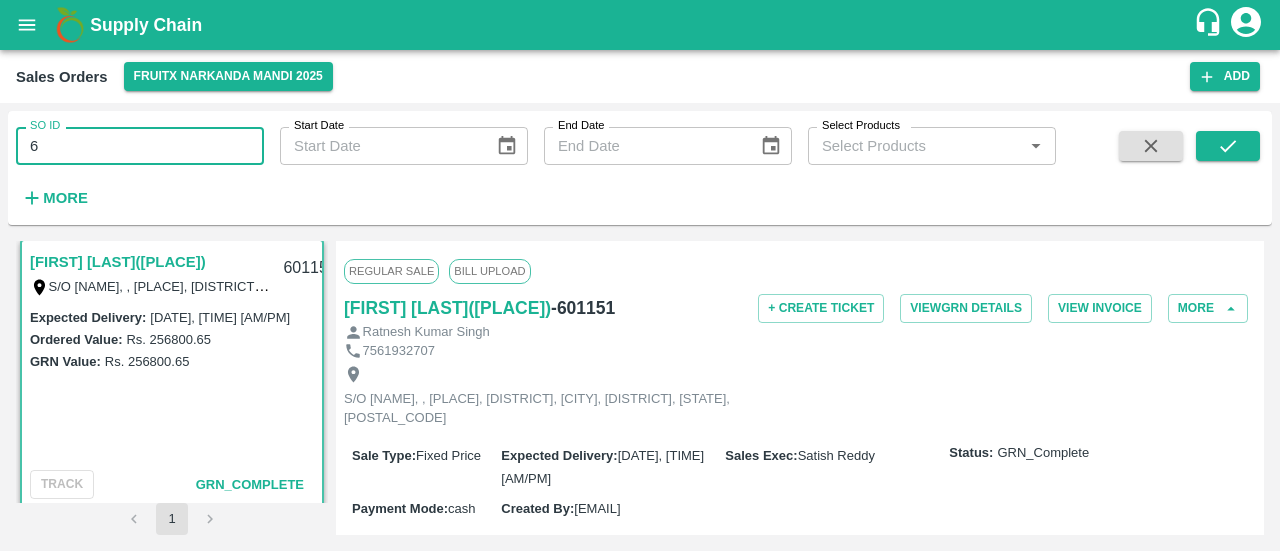 type on "6" 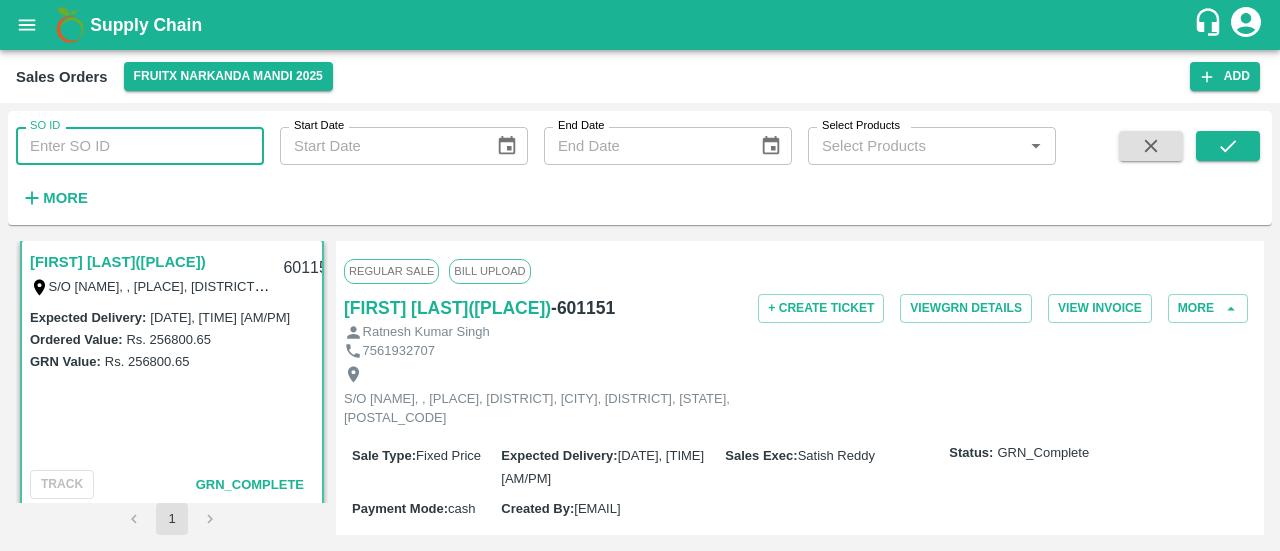 paste 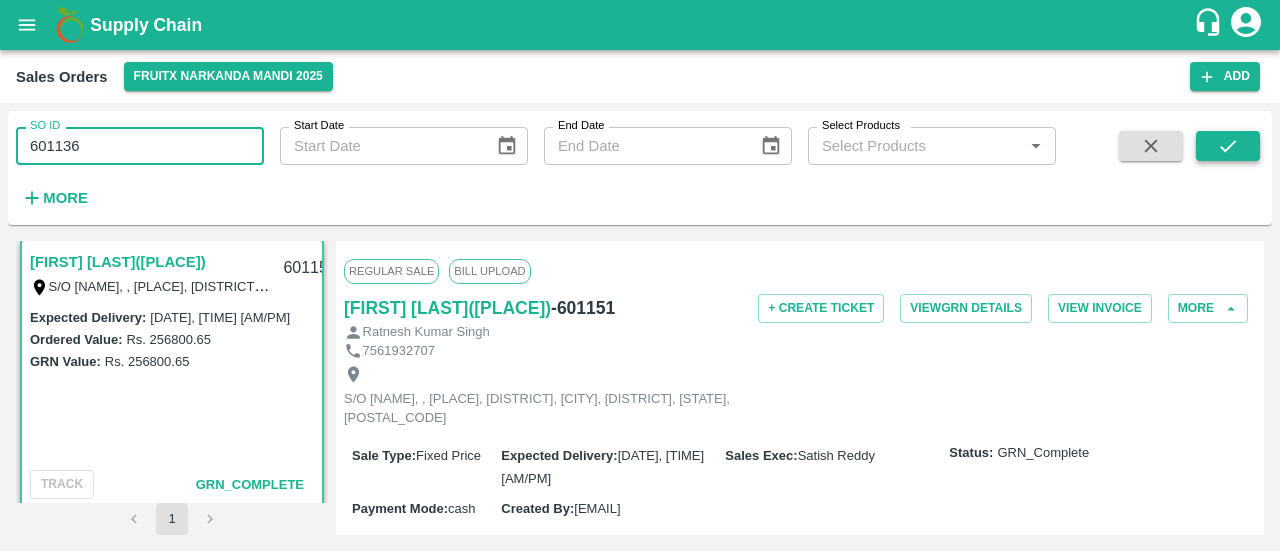 type on "601136" 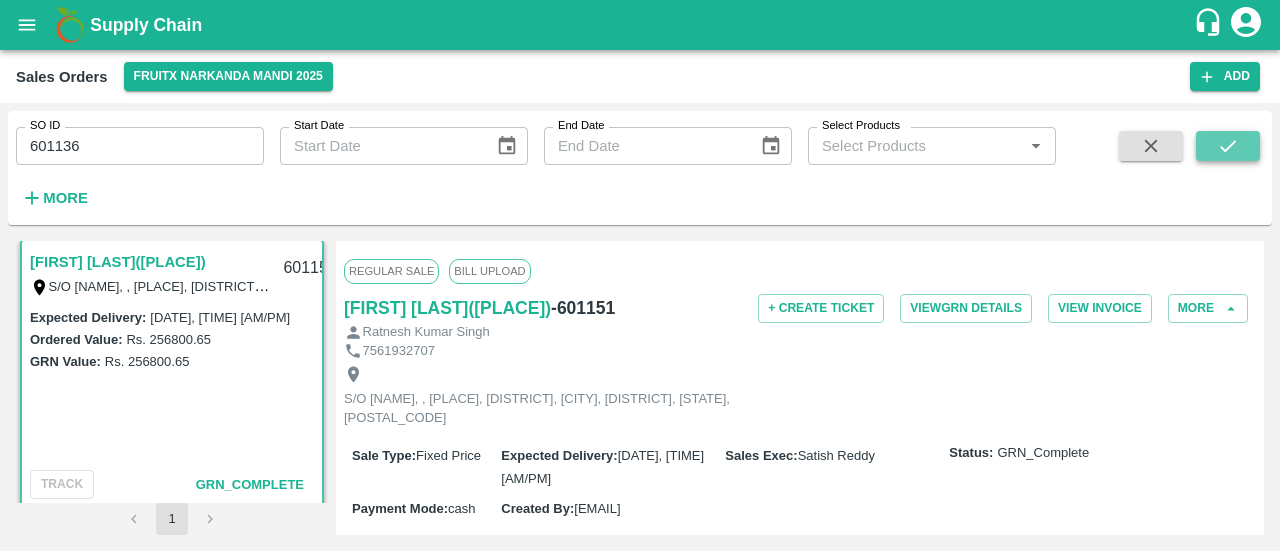 click at bounding box center (1228, 146) 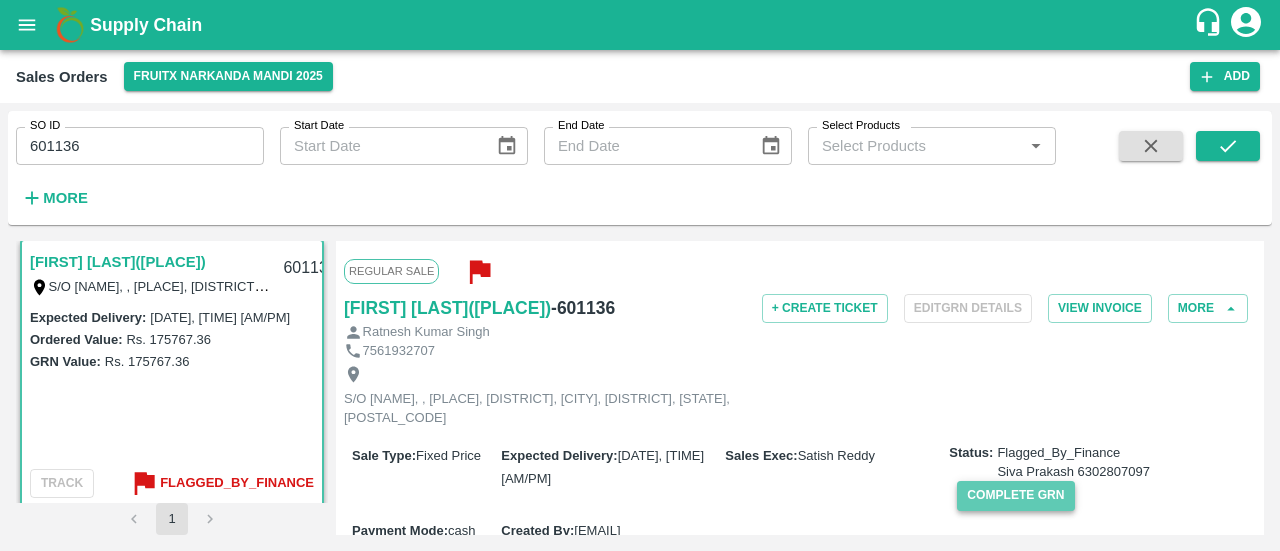 click on "Complete GRN" at bounding box center (1015, 495) 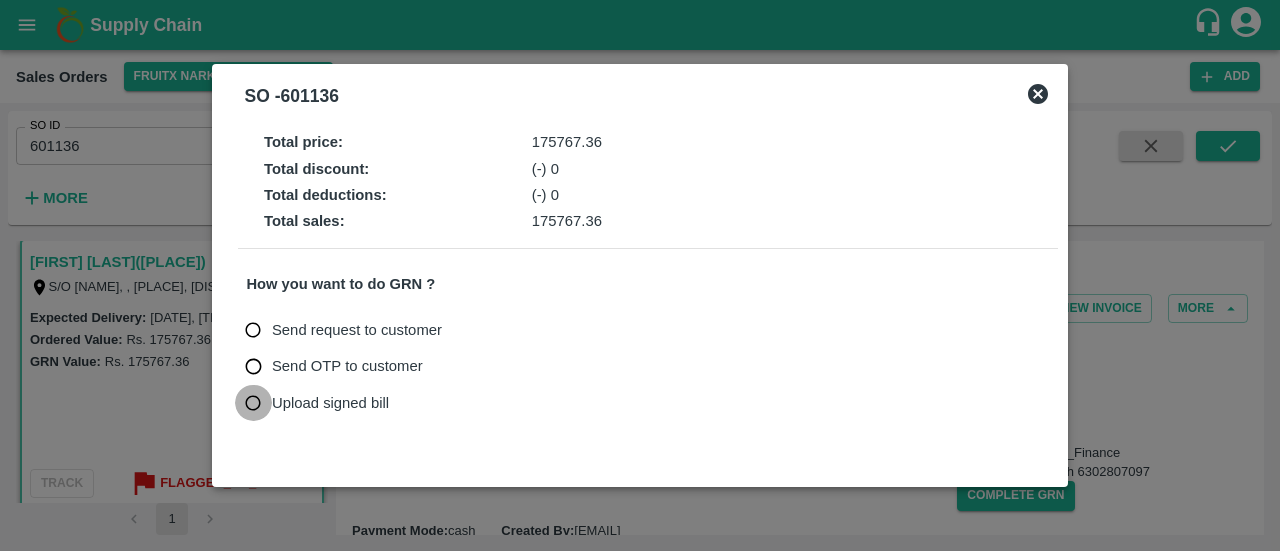 click on "Upload signed bill" at bounding box center (253, 403) 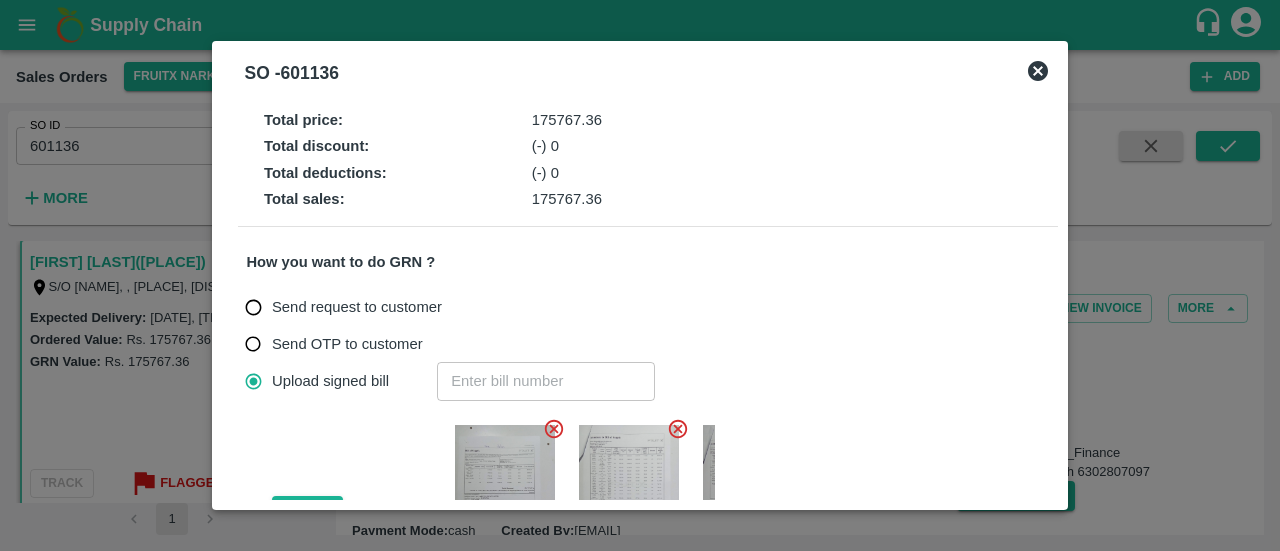 click 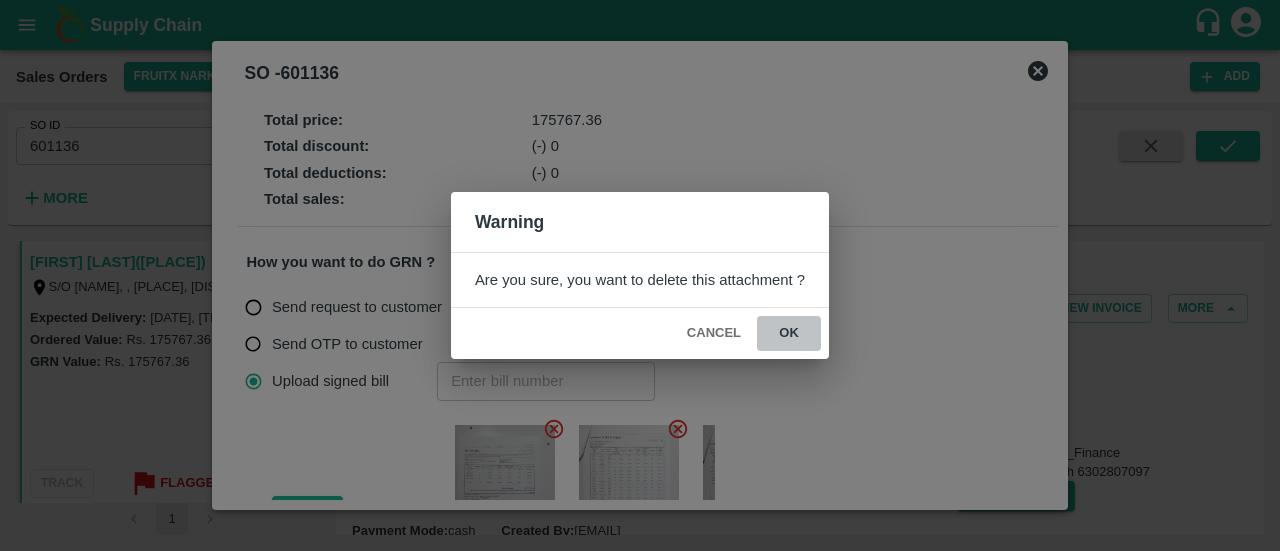 click on "ok" at bounding box center [789, 333] 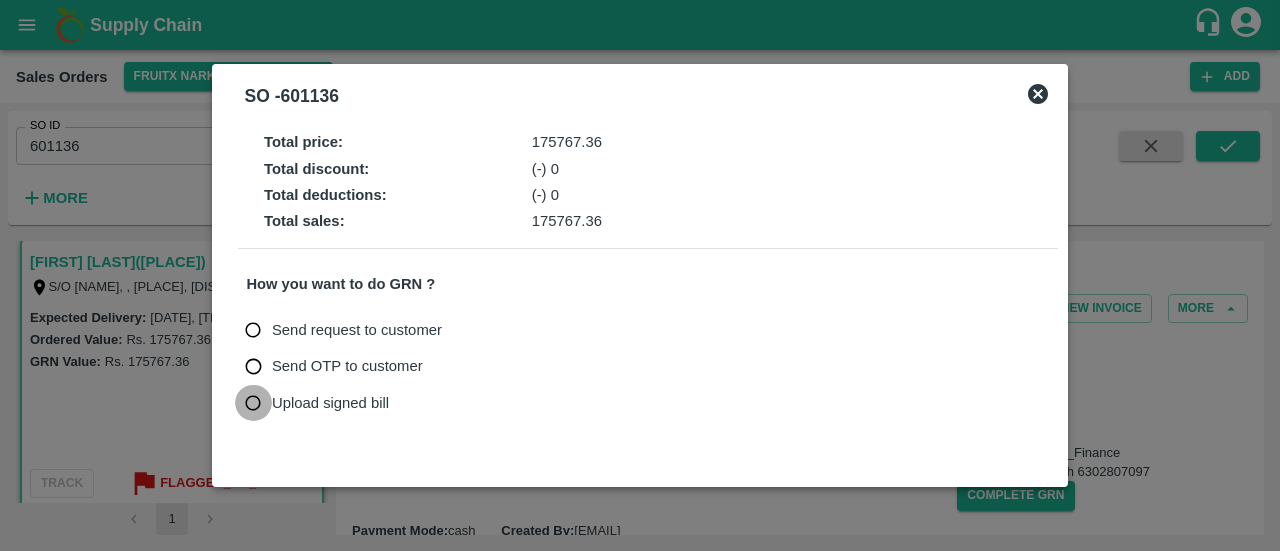 click on "Upload signed bill" at bounding box center [253, 403] 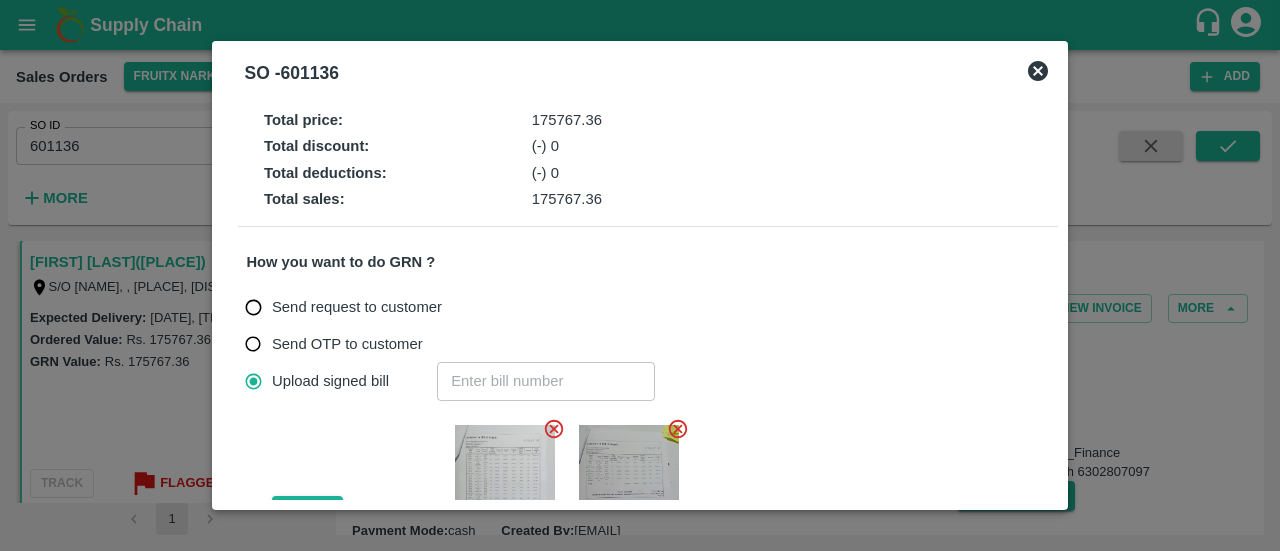 click 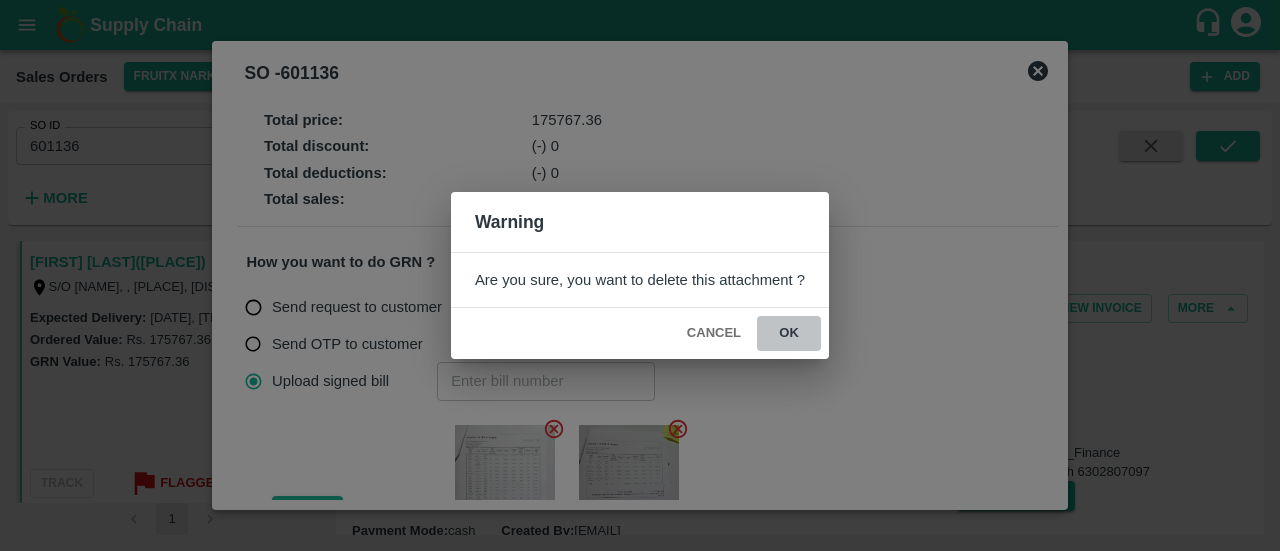 click on "ok" at bounding box center (789, 333) 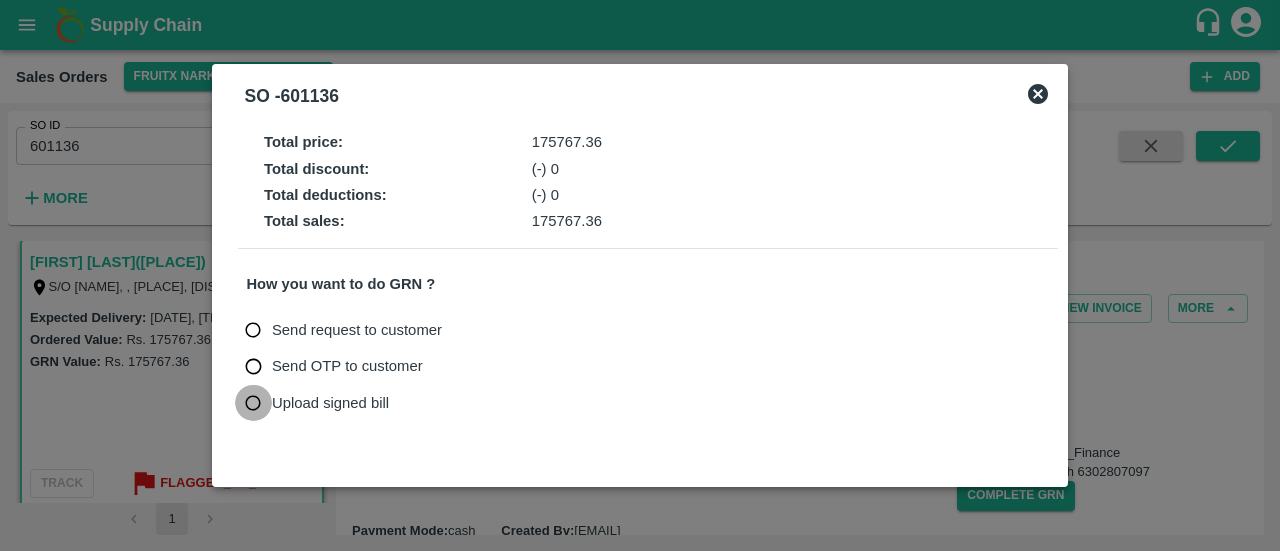 click on "Upload signed bill" at bounding box center [253, 403] 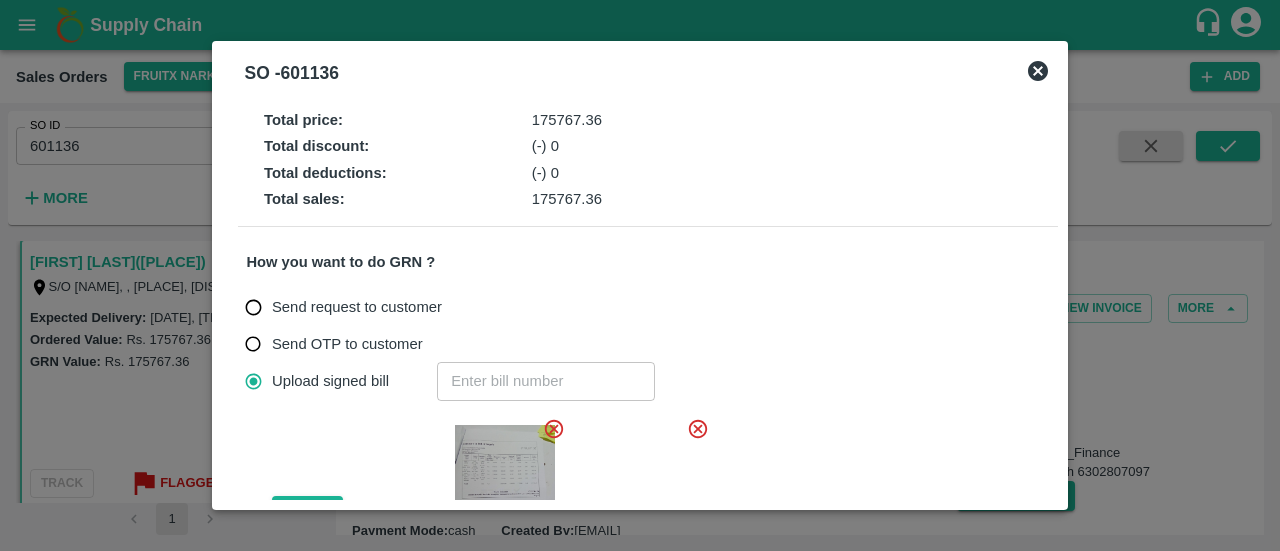 click 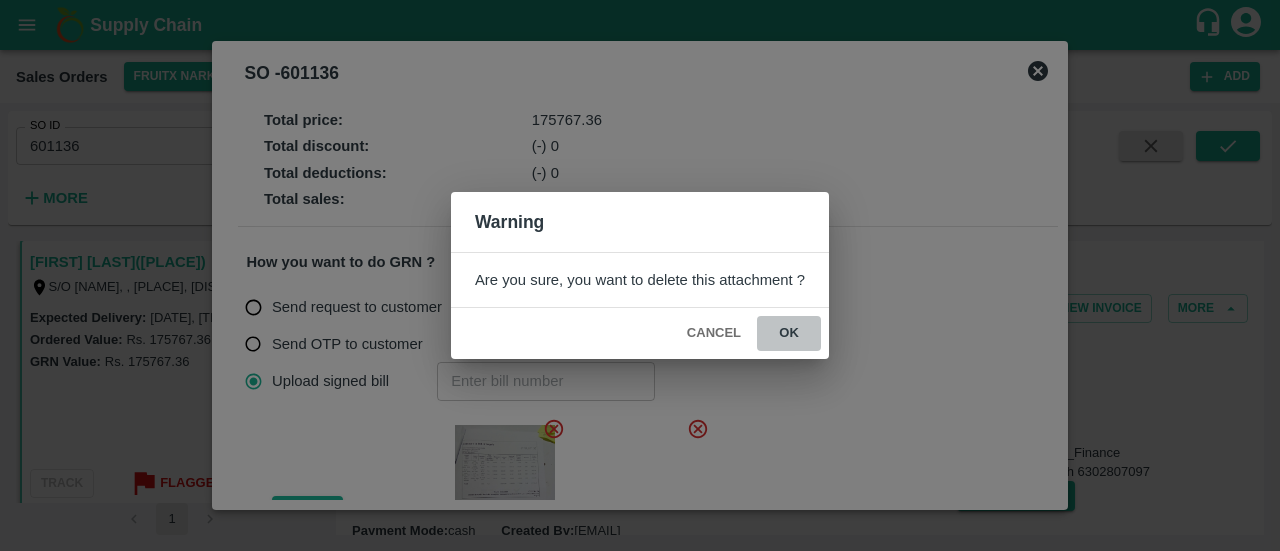 click on "ok" at bounding box center (789, 333) 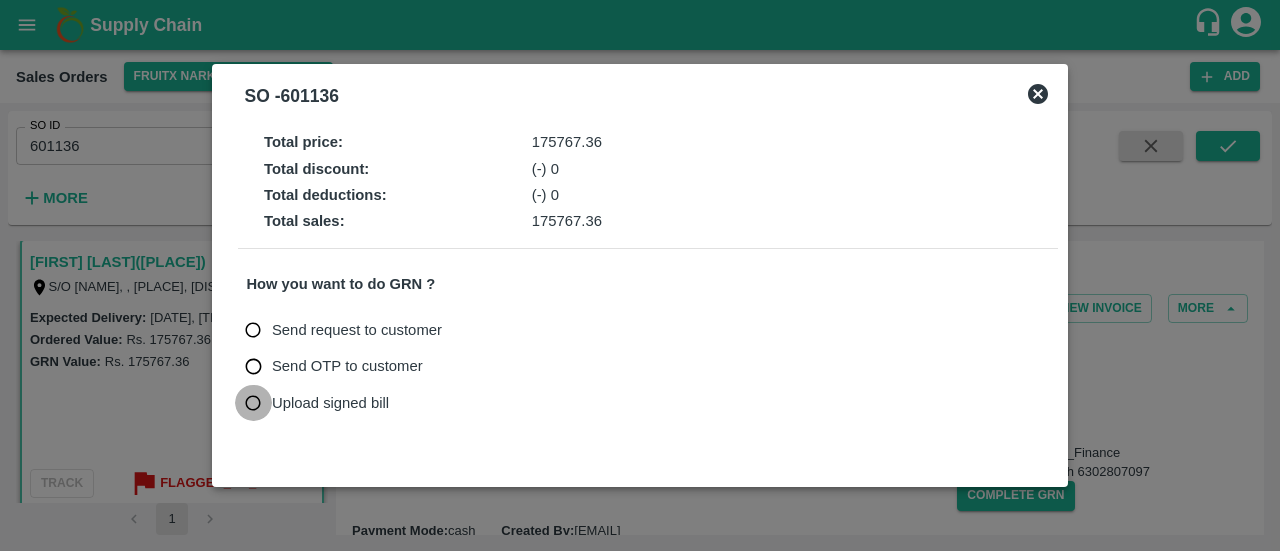 click on "Upload signed bill" at bounding box center [253, 403] 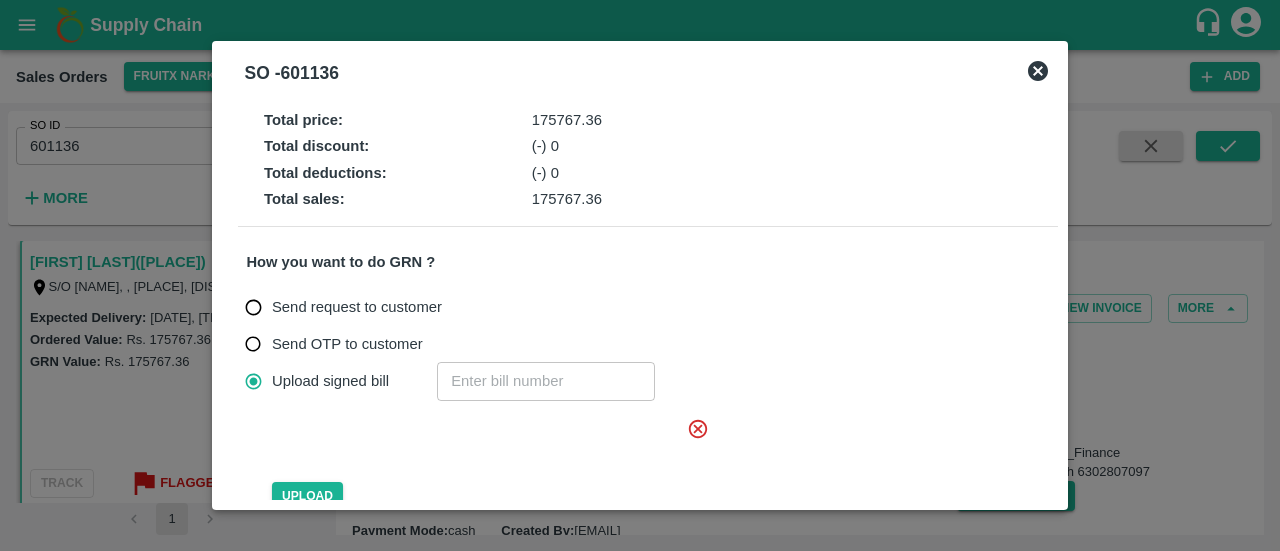 click 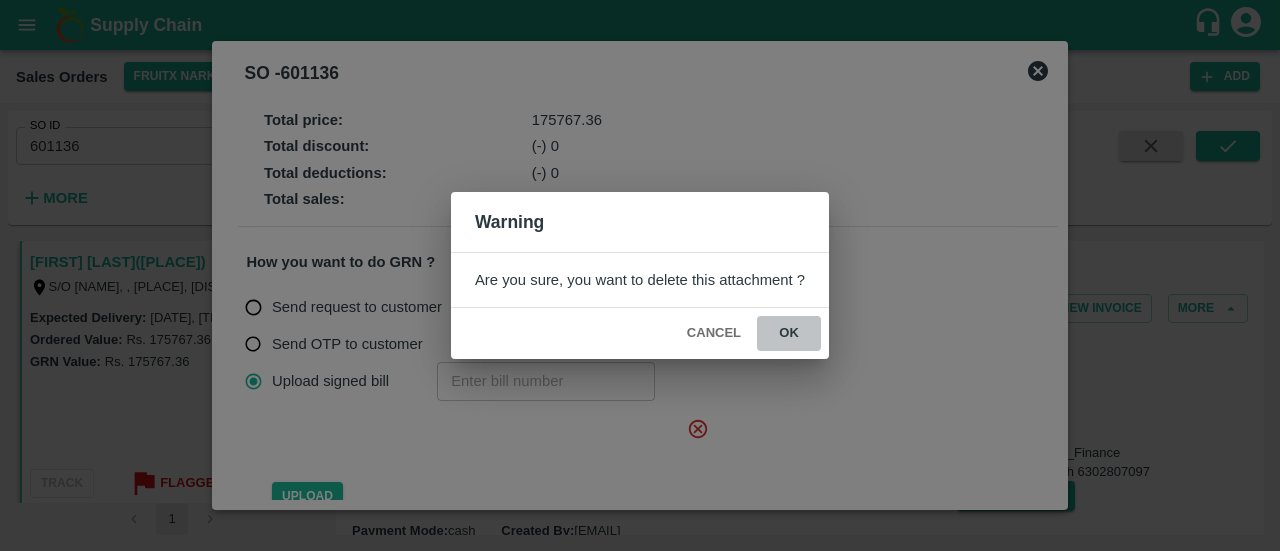 click on "ok" at bounding box center (789, 333) 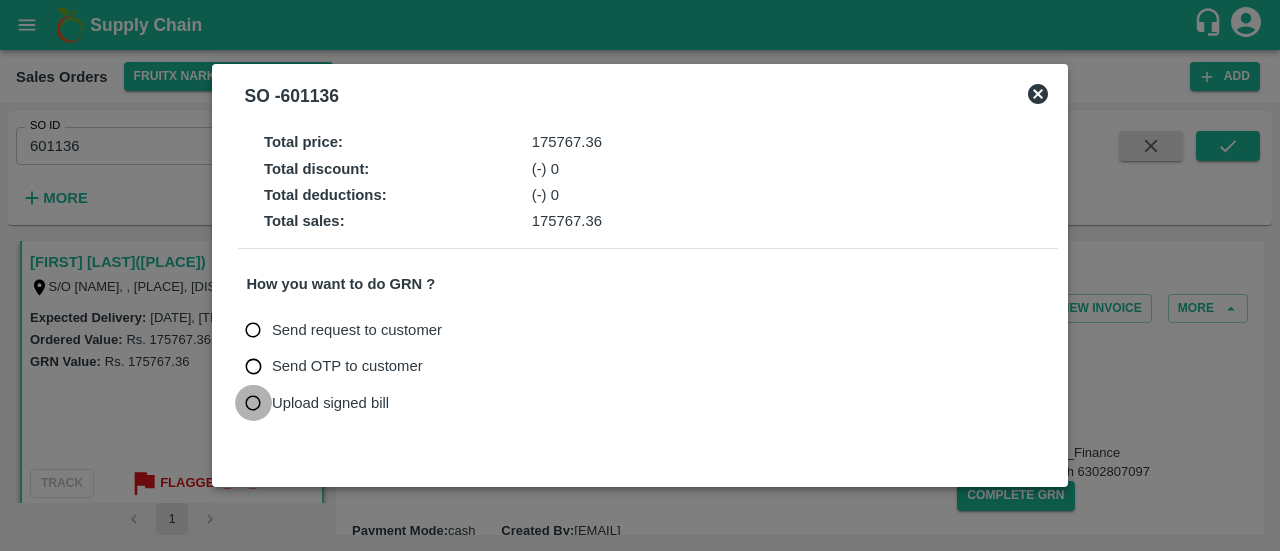 click on "Upload signed bill" at bounding box center (253, 403) 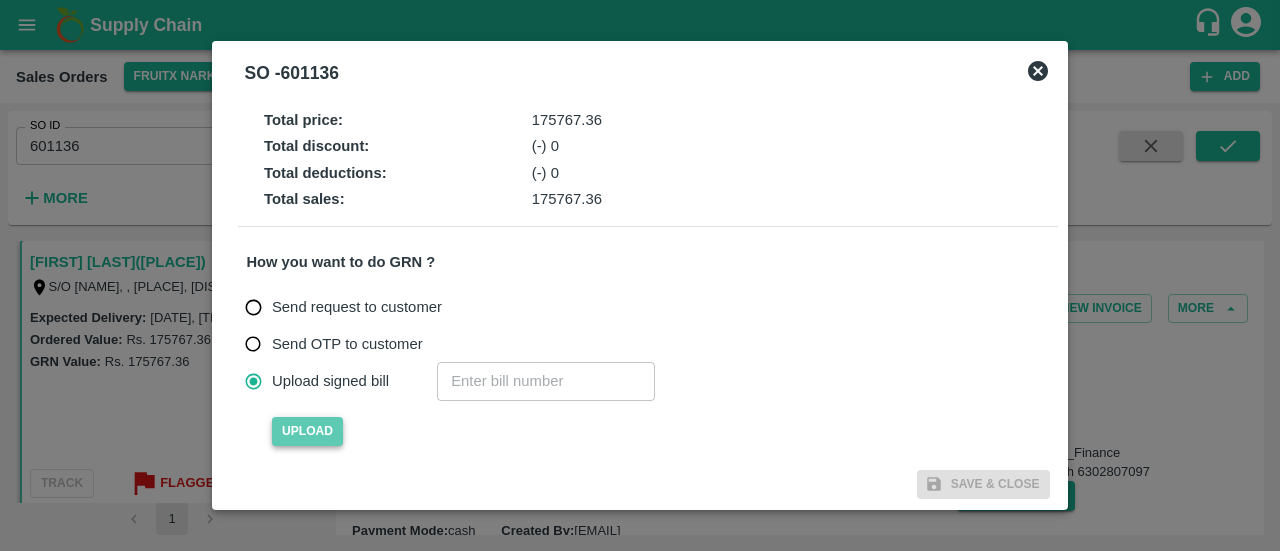 click on "Upload" at bounding box center (307, 431) 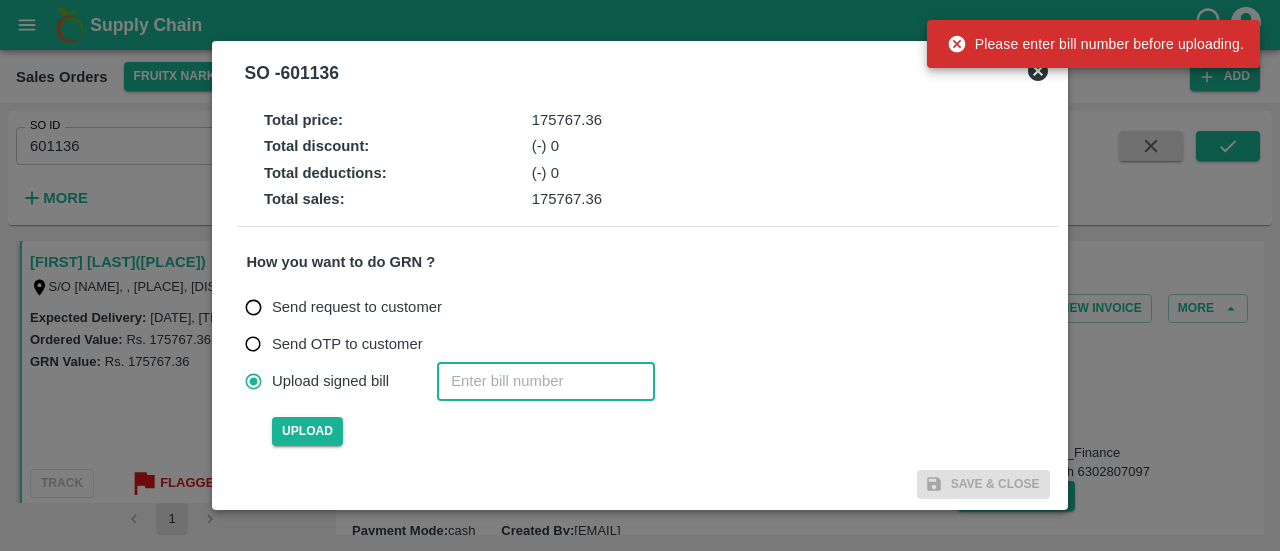 click at bounding box center (546, 381) 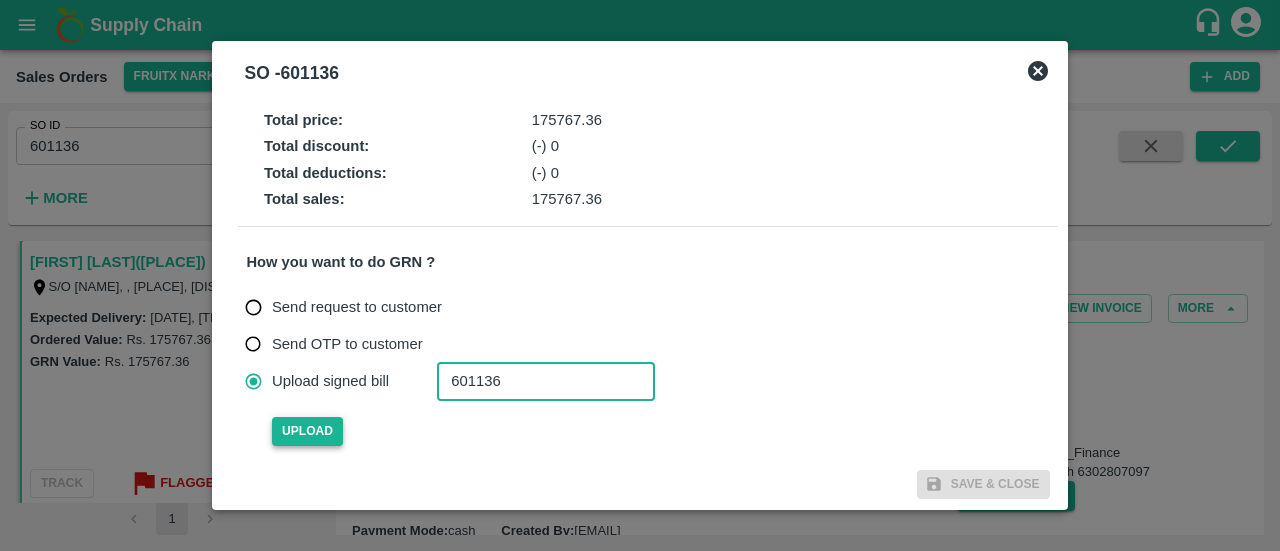 type on "601136" 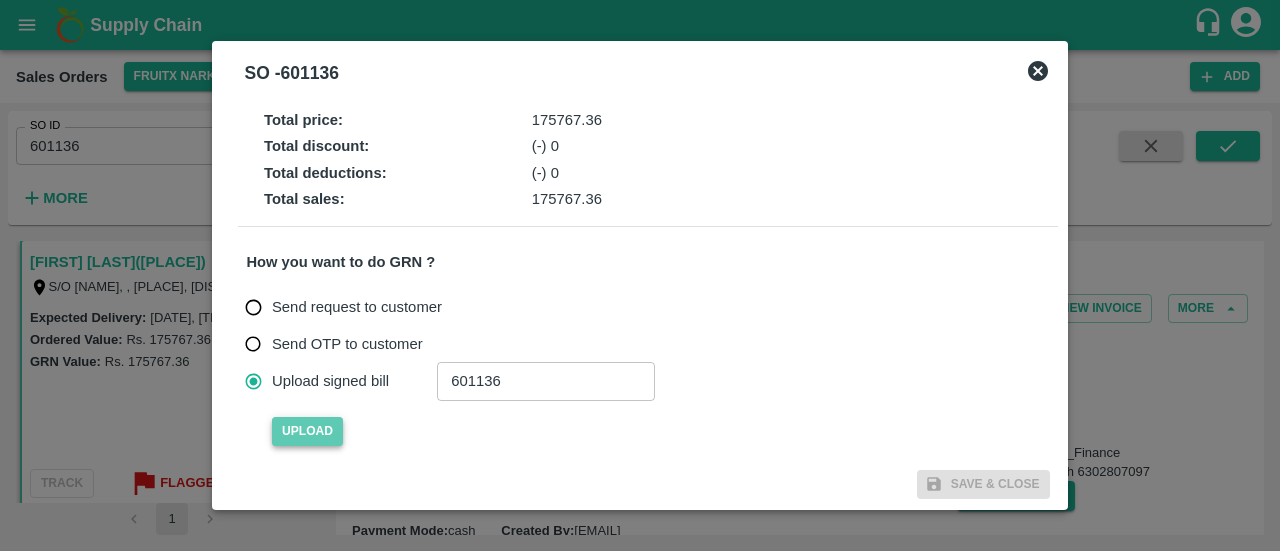 click on "Upload" at bounding box center [307, 431] 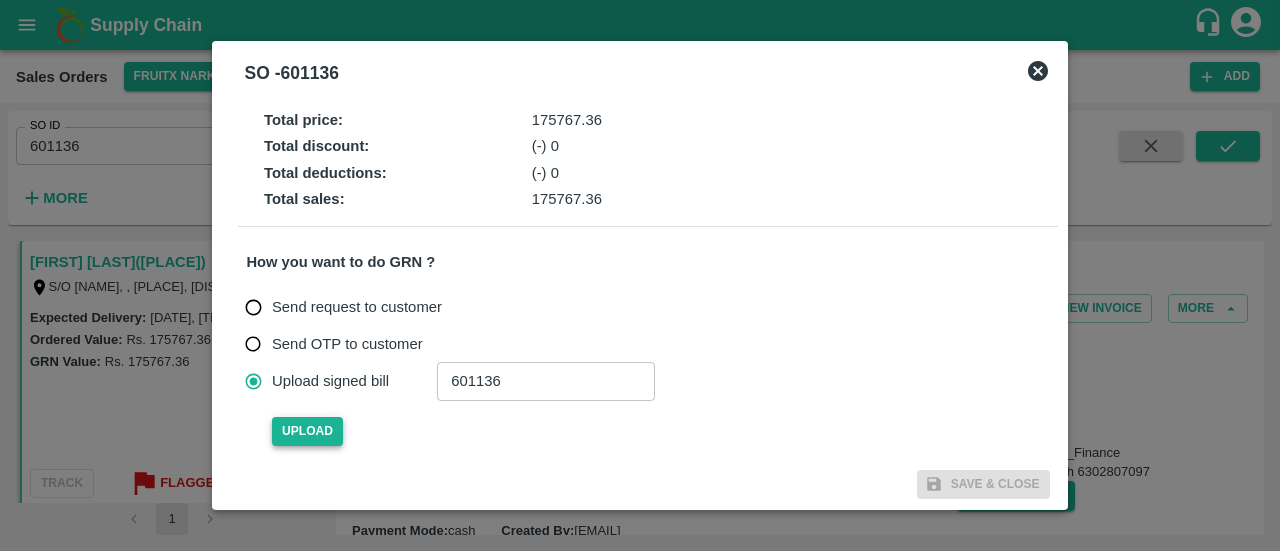 type 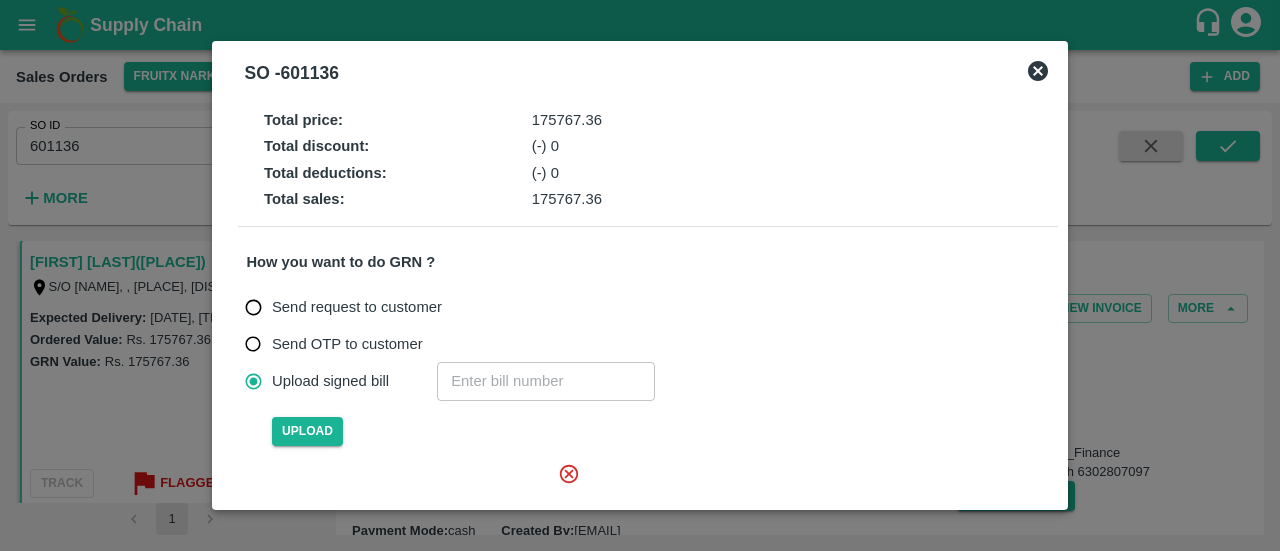 scroll, scrollTop: 179, scrollLeft: 0, axis: vertical 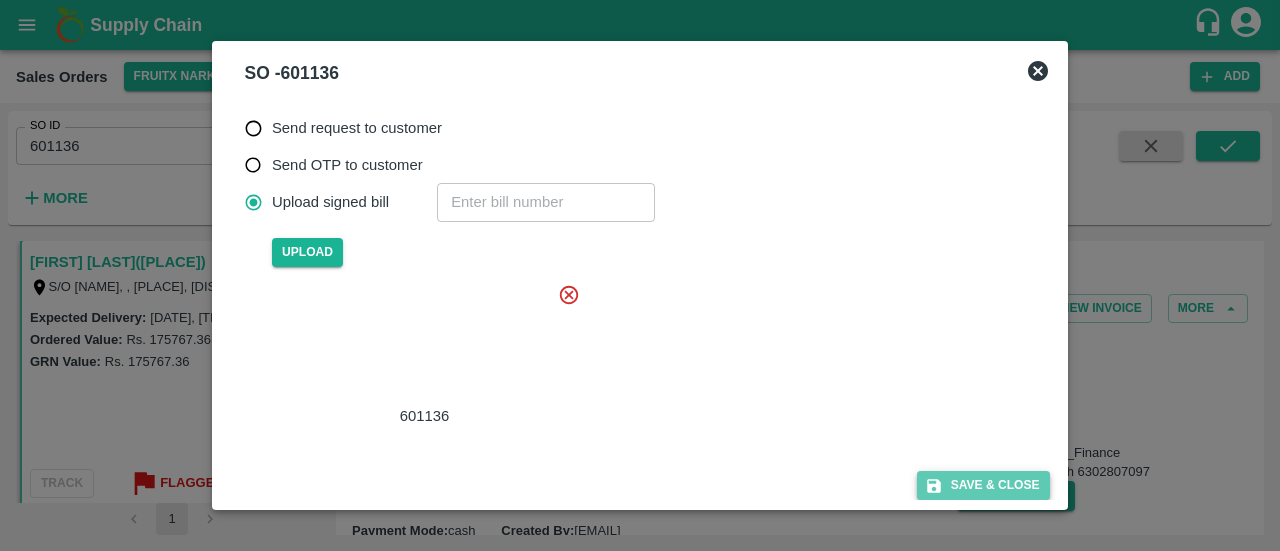 click on "Save & Close" at bounding box center [983, 485] 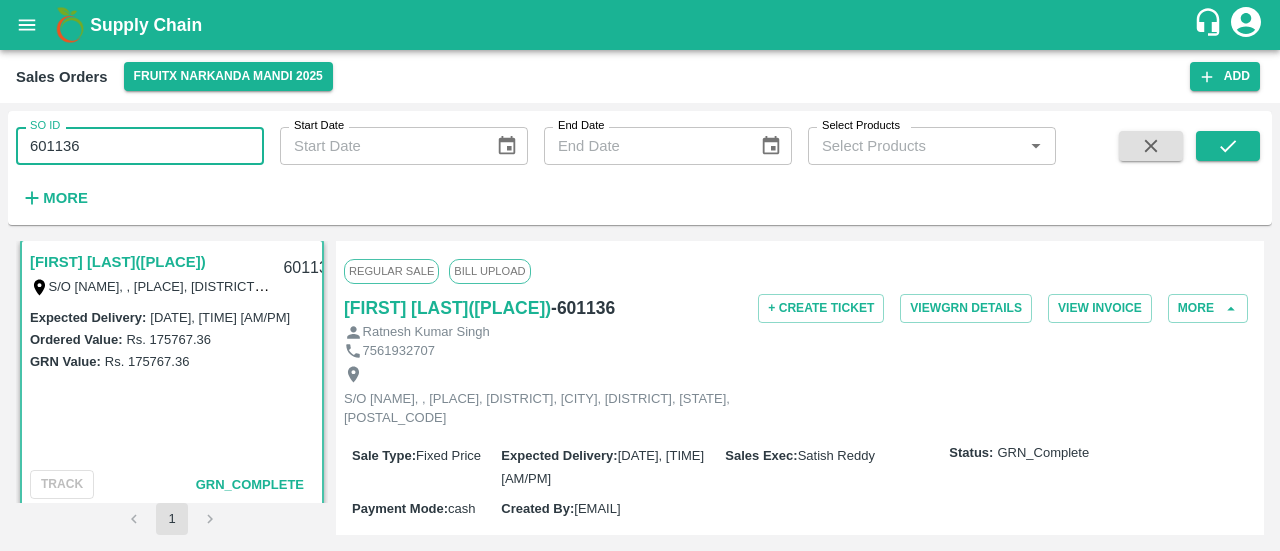 click on "601136" at bounding box center (140, 146) 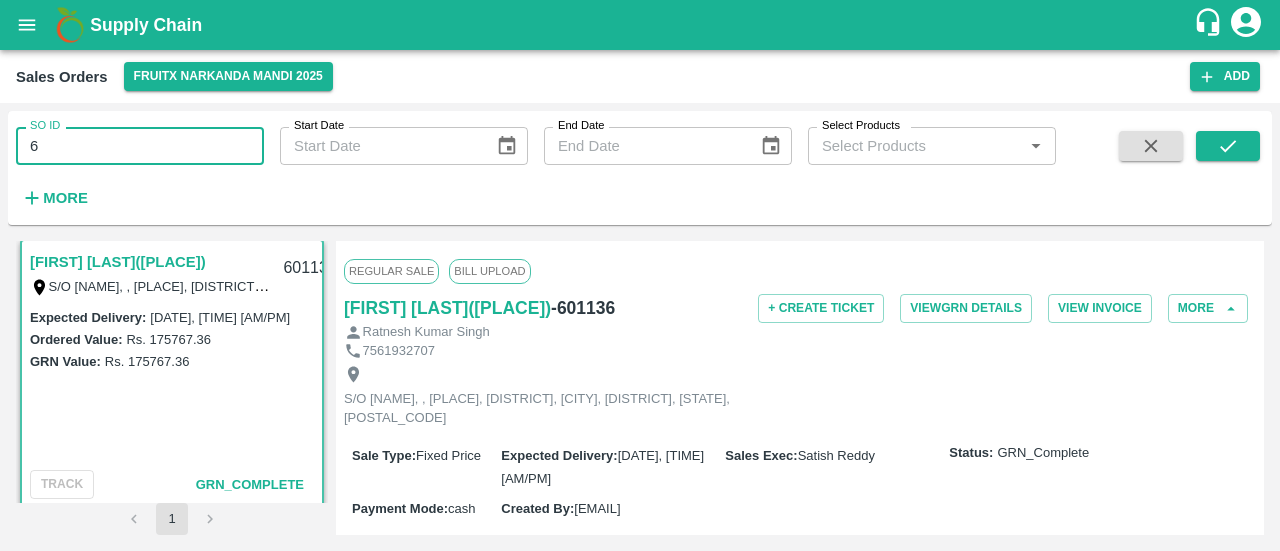type on "6" 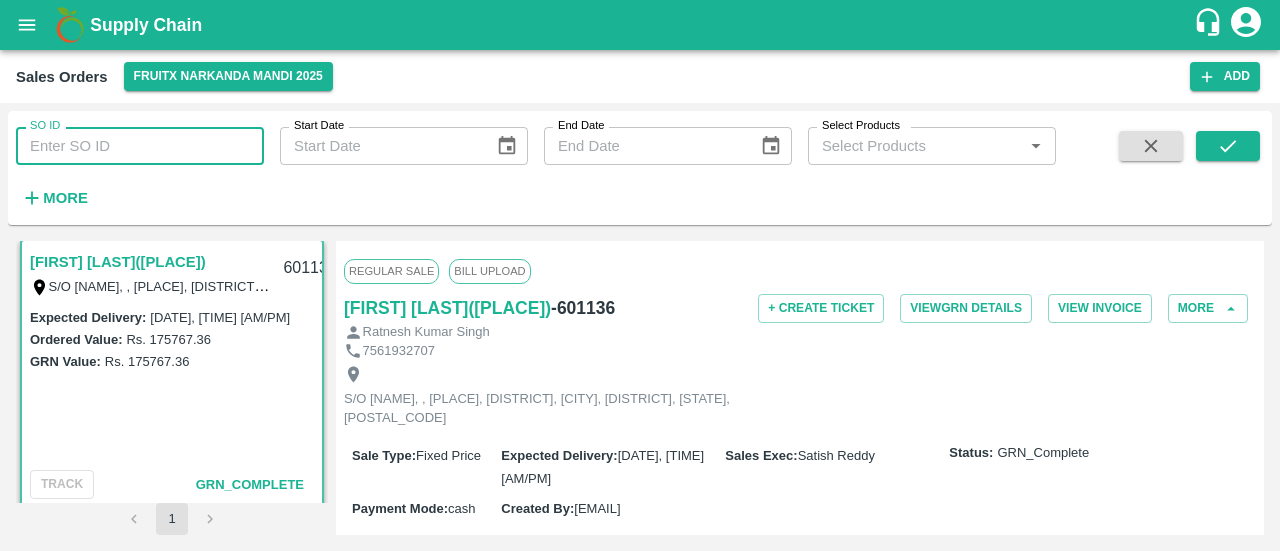 paste 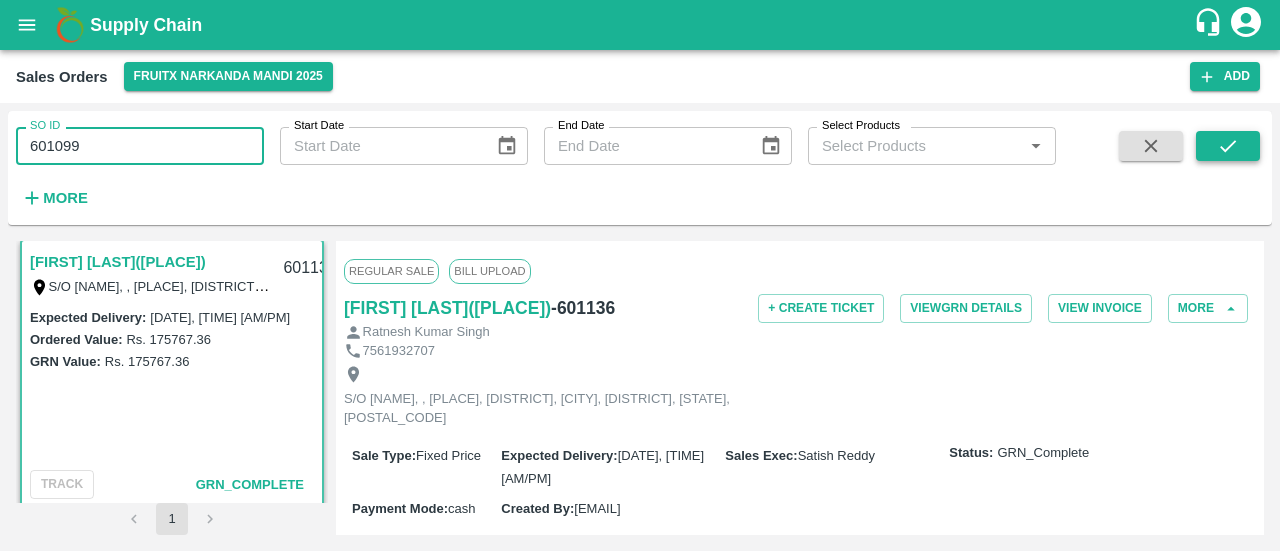 type on "601099" 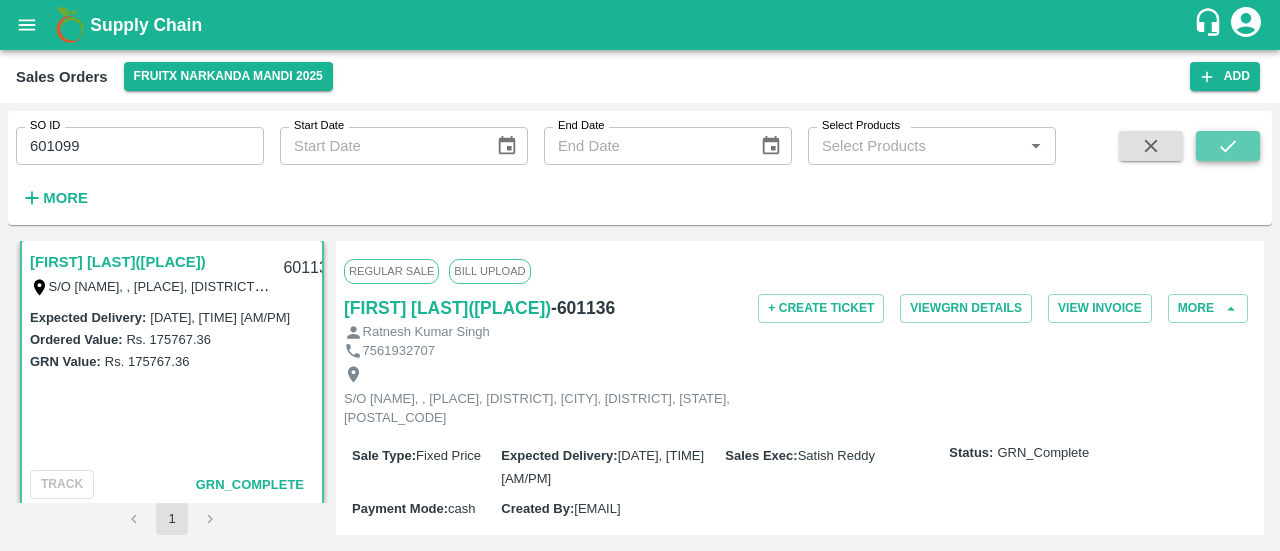 click at bounding box center [1228, 146] 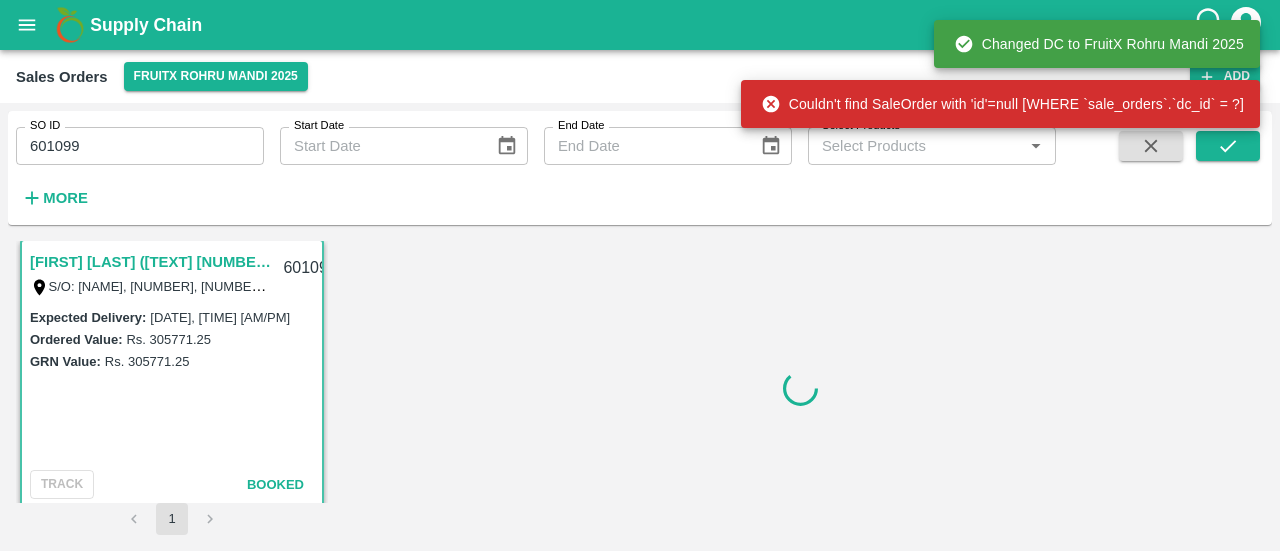 scroll, scrollTop: 0, scrollLeft: 0, axis: both 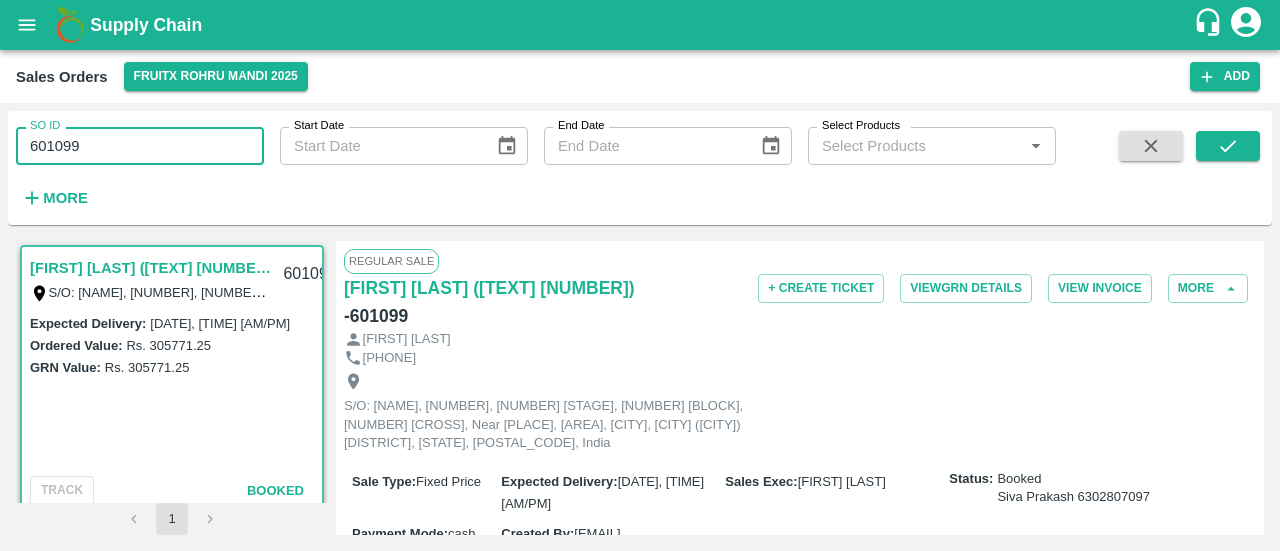 drag, startPoint x: 177, startPoint y: 138, endPoint x: 24, endPoint y: 135, distance: 153.0294 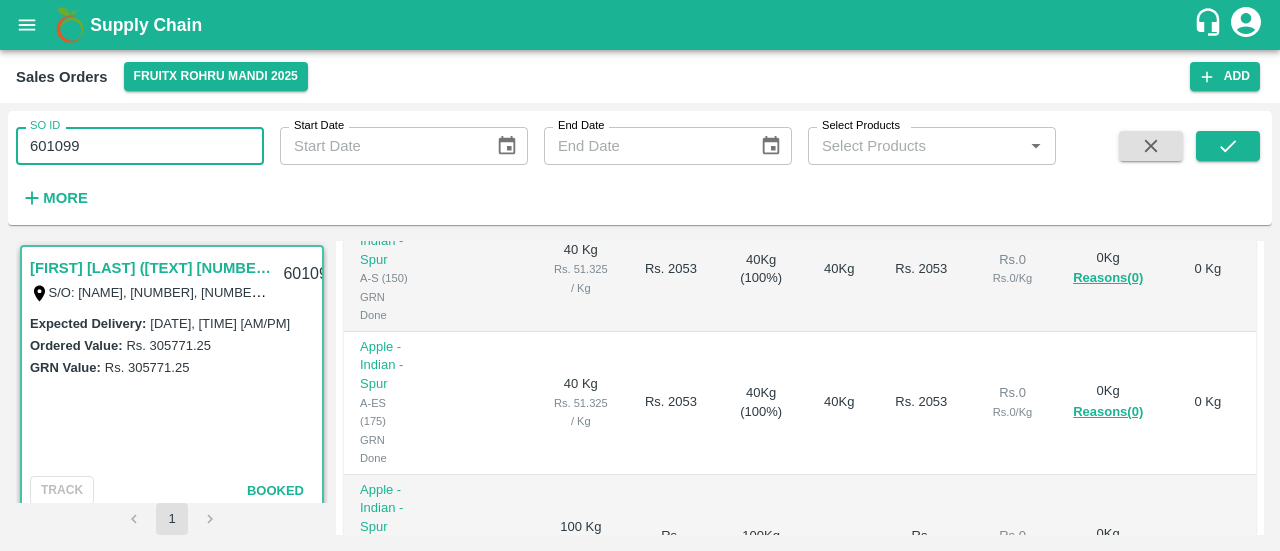 scroll, scrollTop: 470, scrollLeft: 0, axis: vertical 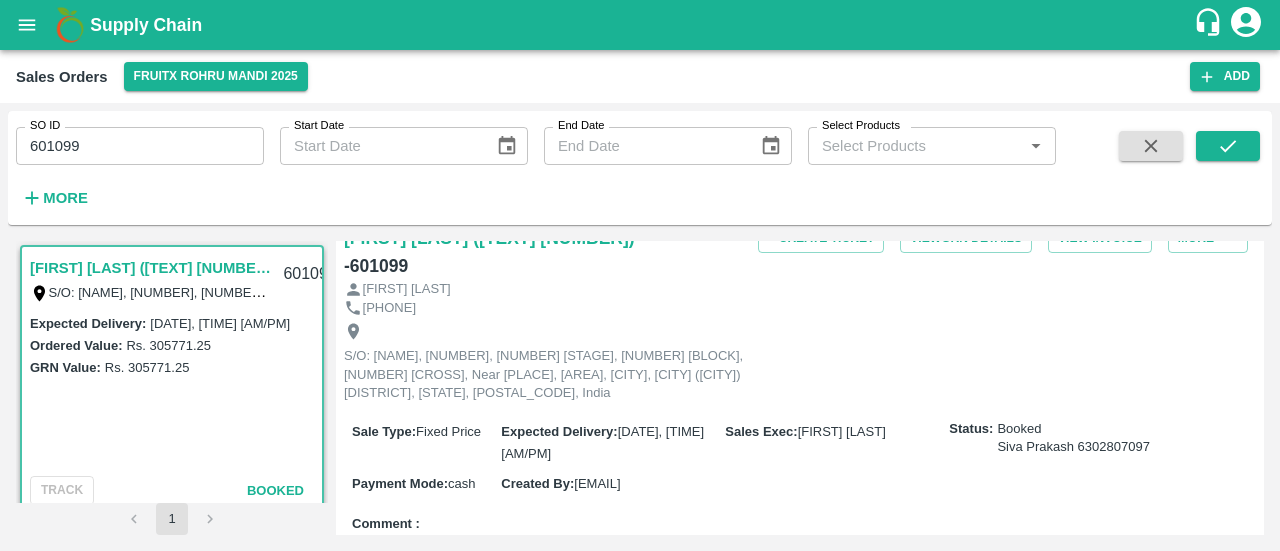drag, startPoint x: 697, startPoint y: 454, endPoint x: 575, endPoint y: 459, distance: 122.10242 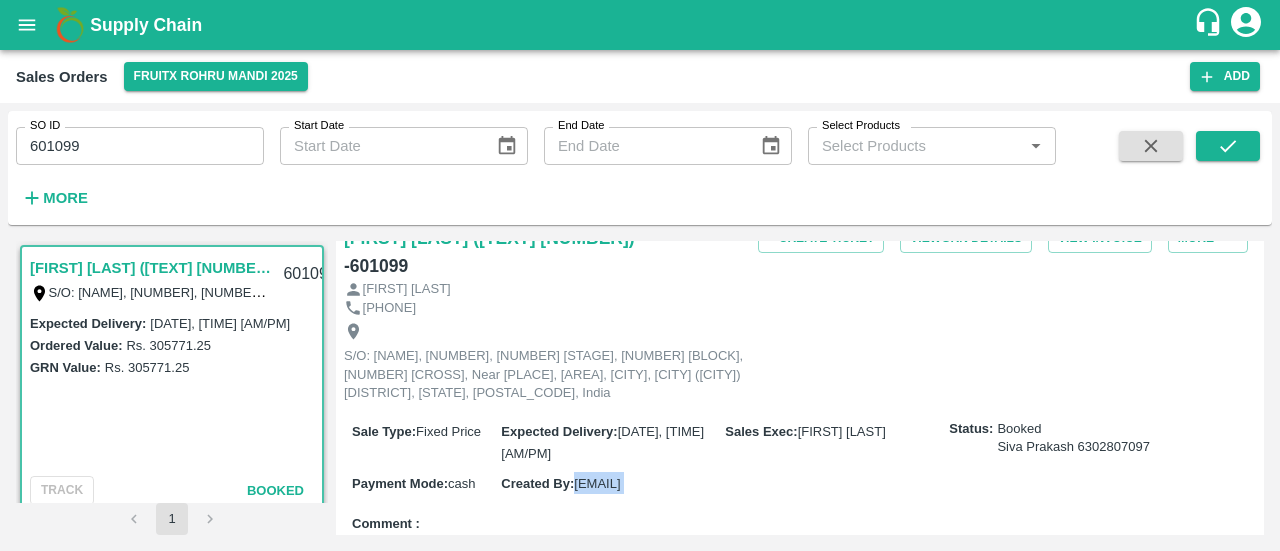 drag, startPoint x: 698, startPoint y: 455, endPoint x: 589, endPoint y: 455, distance: 109 